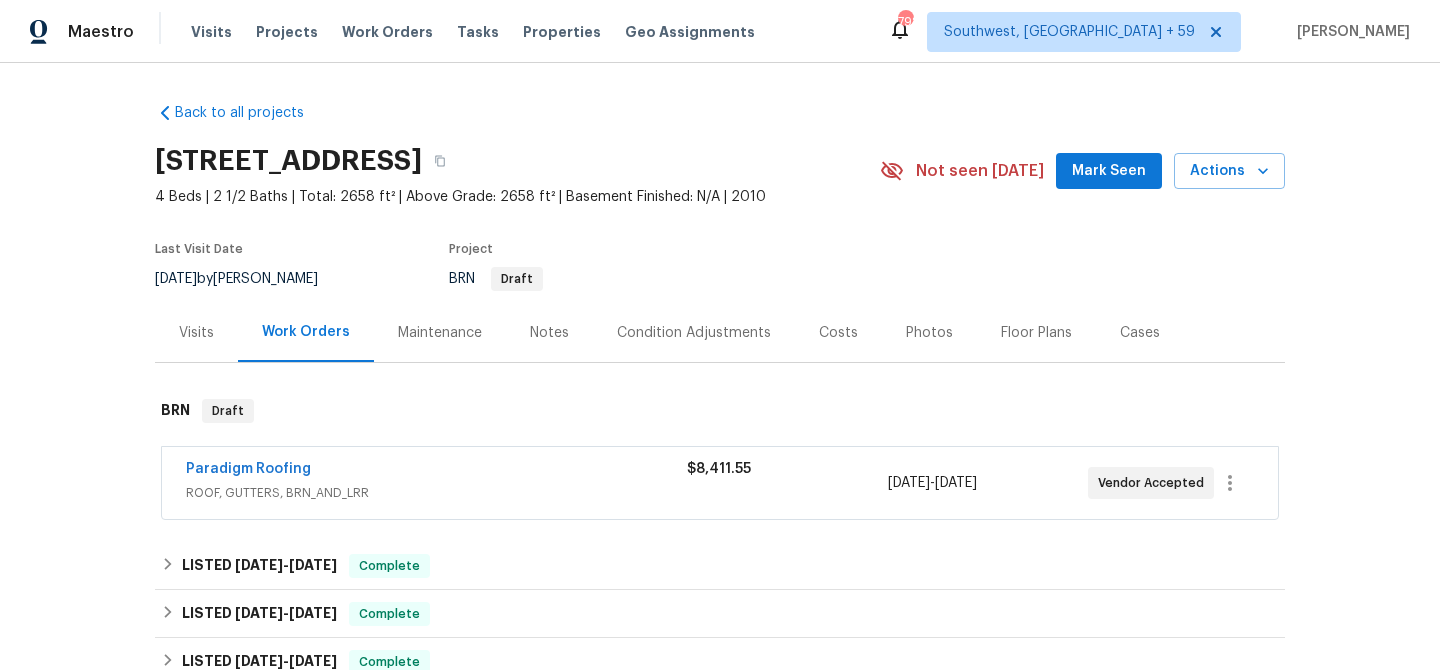 scroll, scrollTop: 0, scrollLeft: 0, axis: both 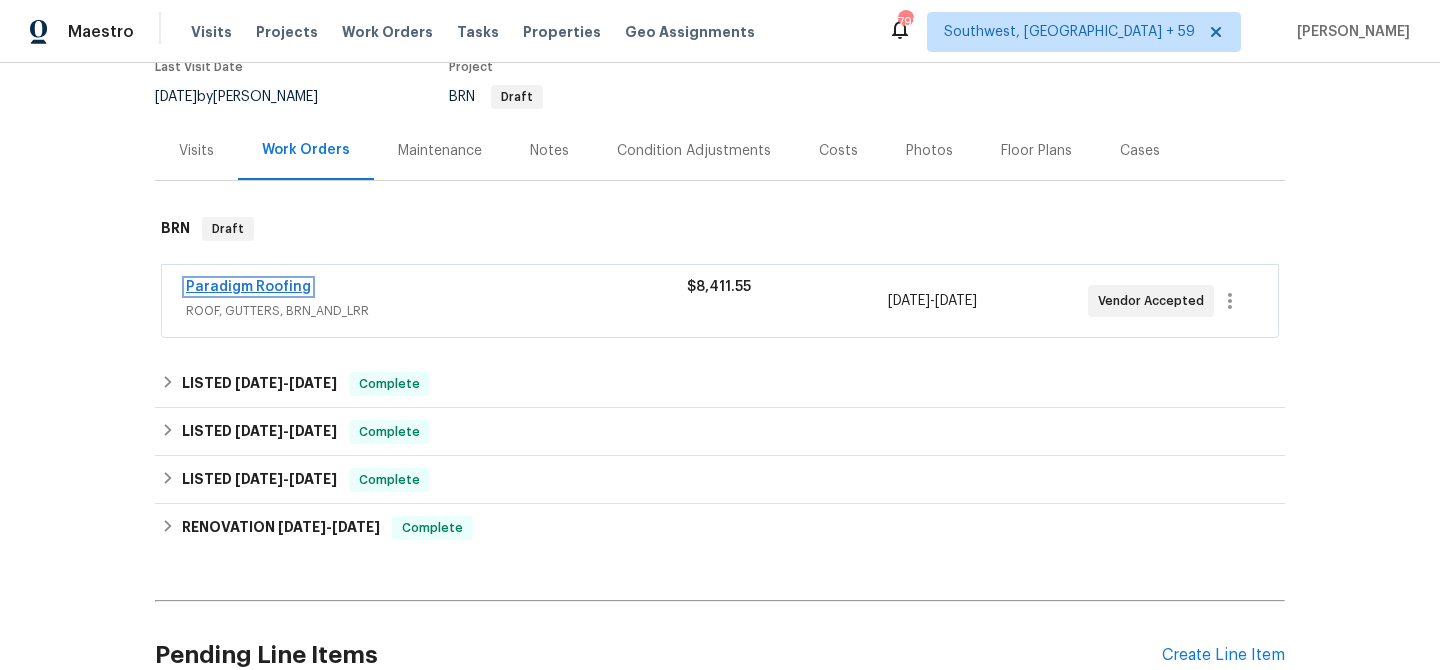 click on "Paradigm Roofing" at bounding box center [248, 287] 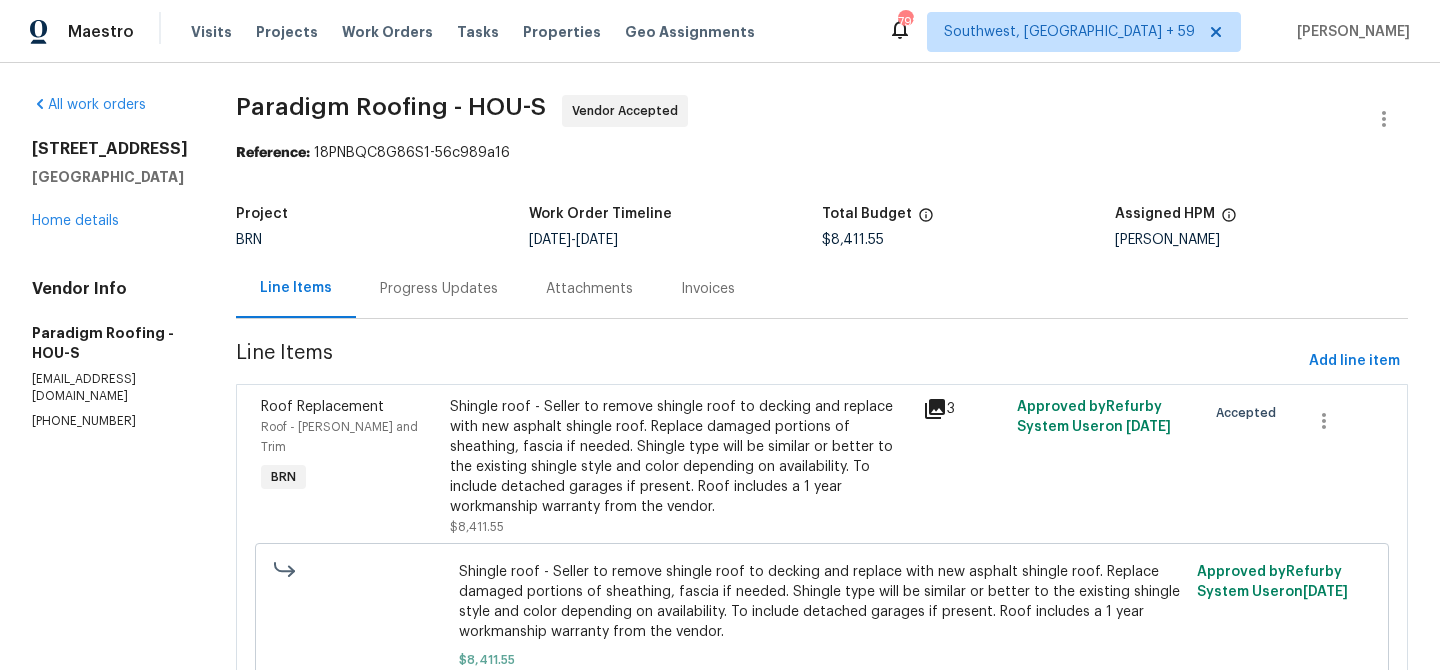 click on "Progress Updates" at bounding box center (439, 289) 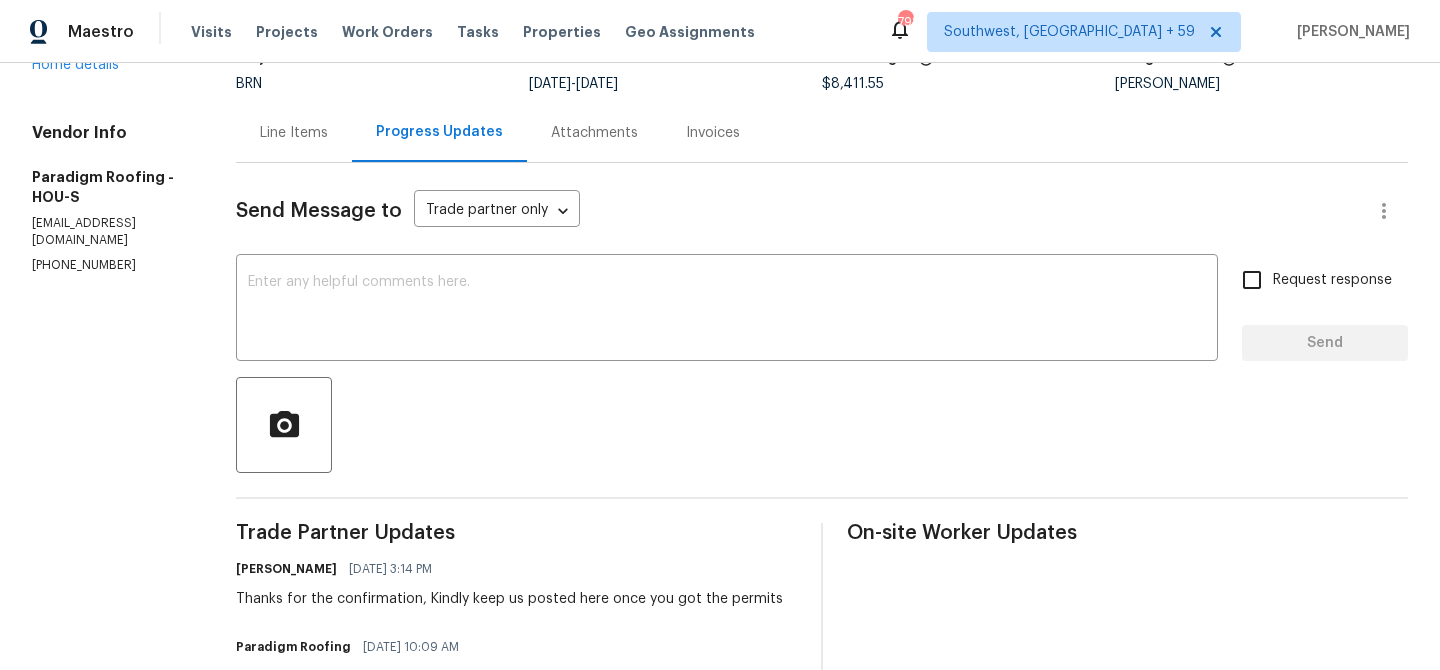 scroll, scrollTop: 254, scrollLeft: 0, axis: vertical 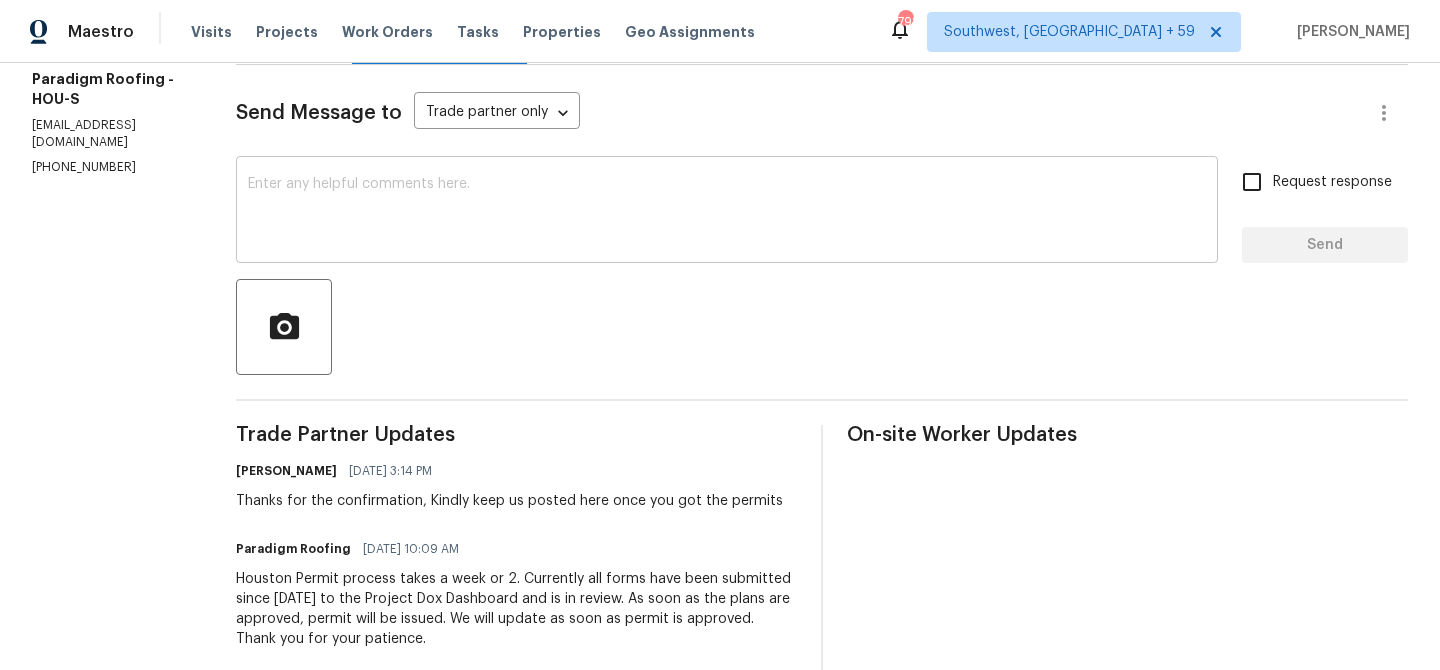 click at bounding box center [727, 212] 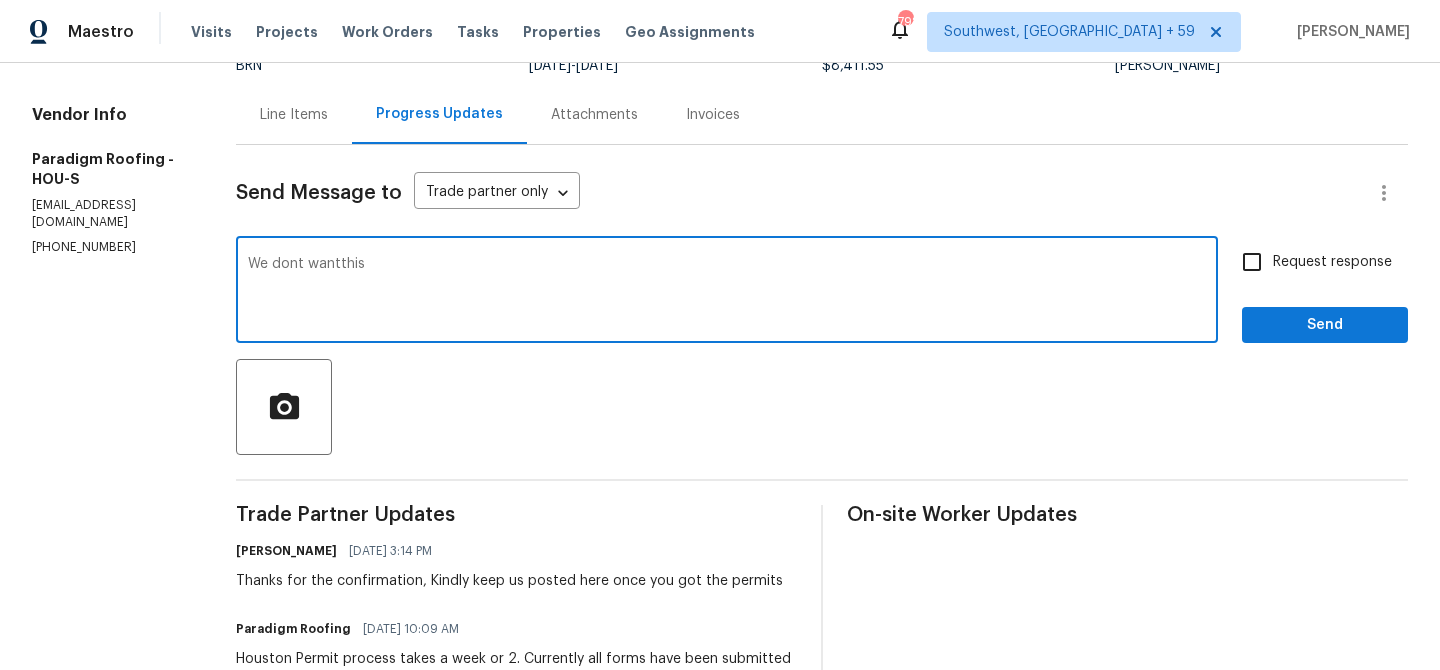scroll, scrollTop: 0, scrollLeft: 0, axis: both 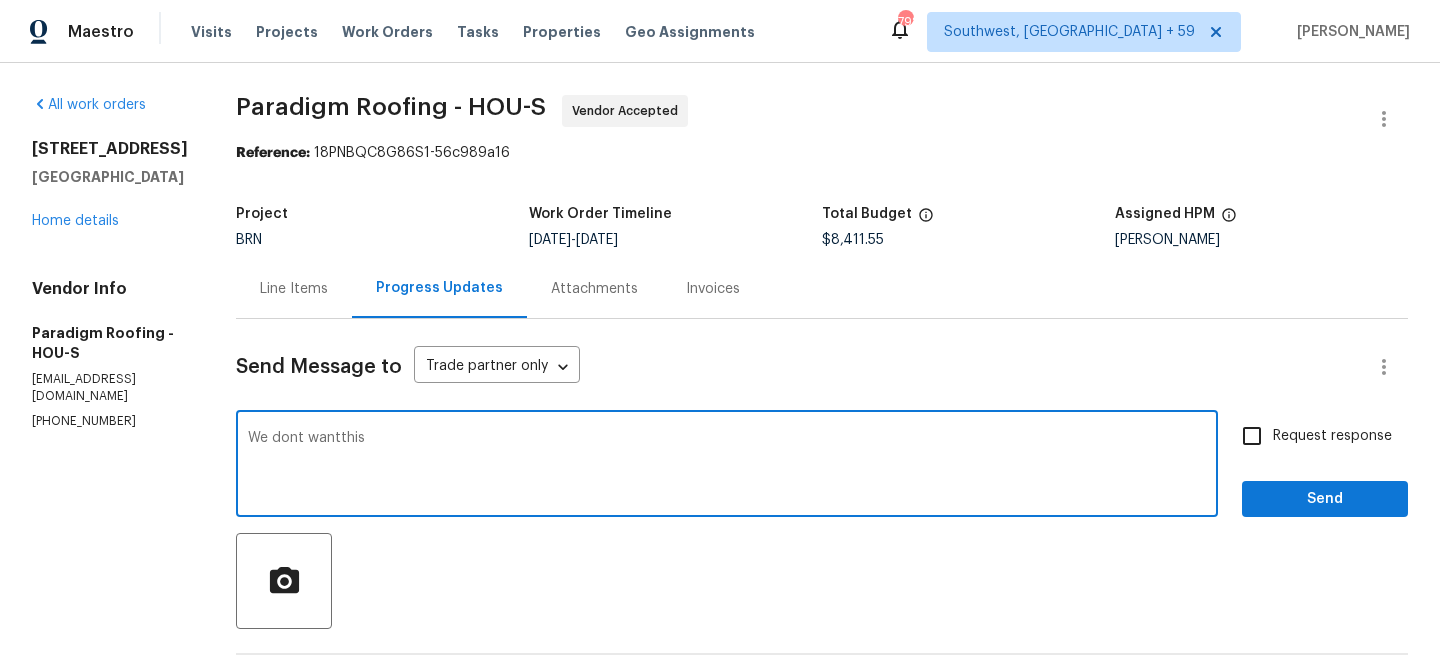 drag, startPoint x: 322, startPoint y: 440, endPoint x: 538, endPoint y: 449, distance: 216.18742 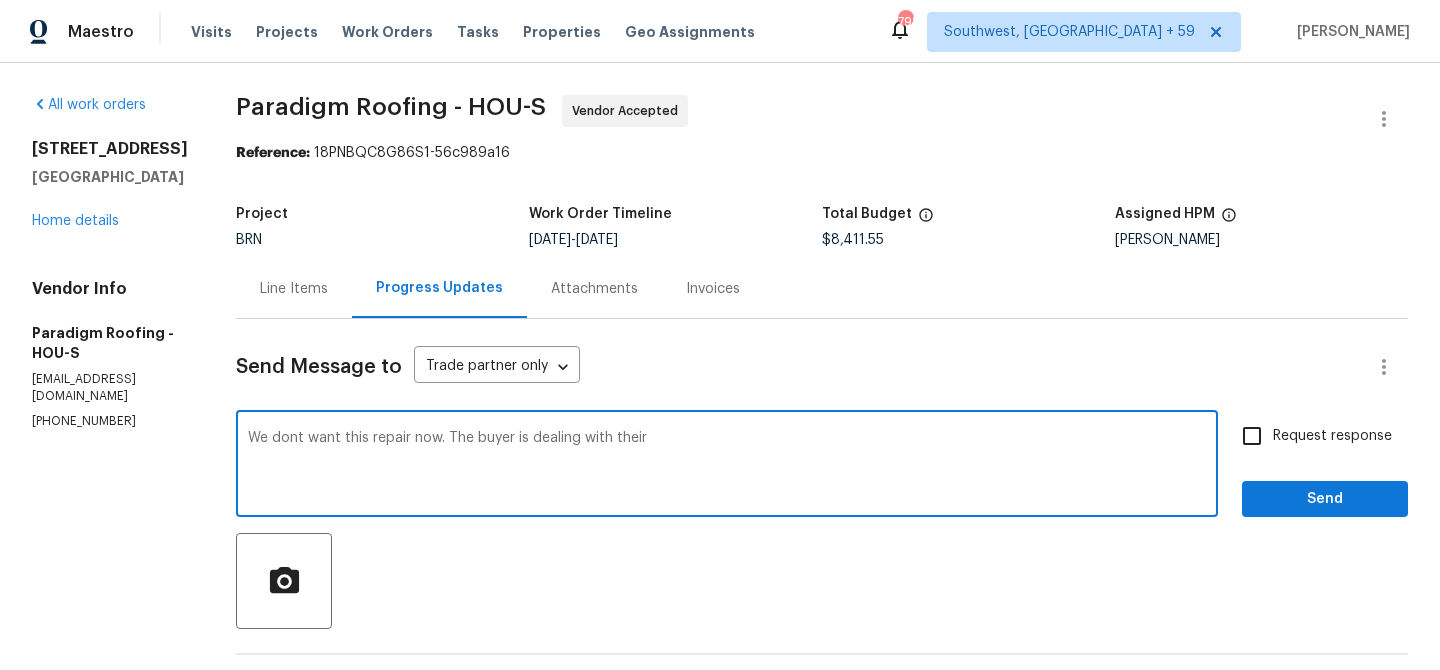 drag, startPoint x: 534, startPoint y: 449, endPoint x: 787, endPoint y: 447, distance: 253.0079 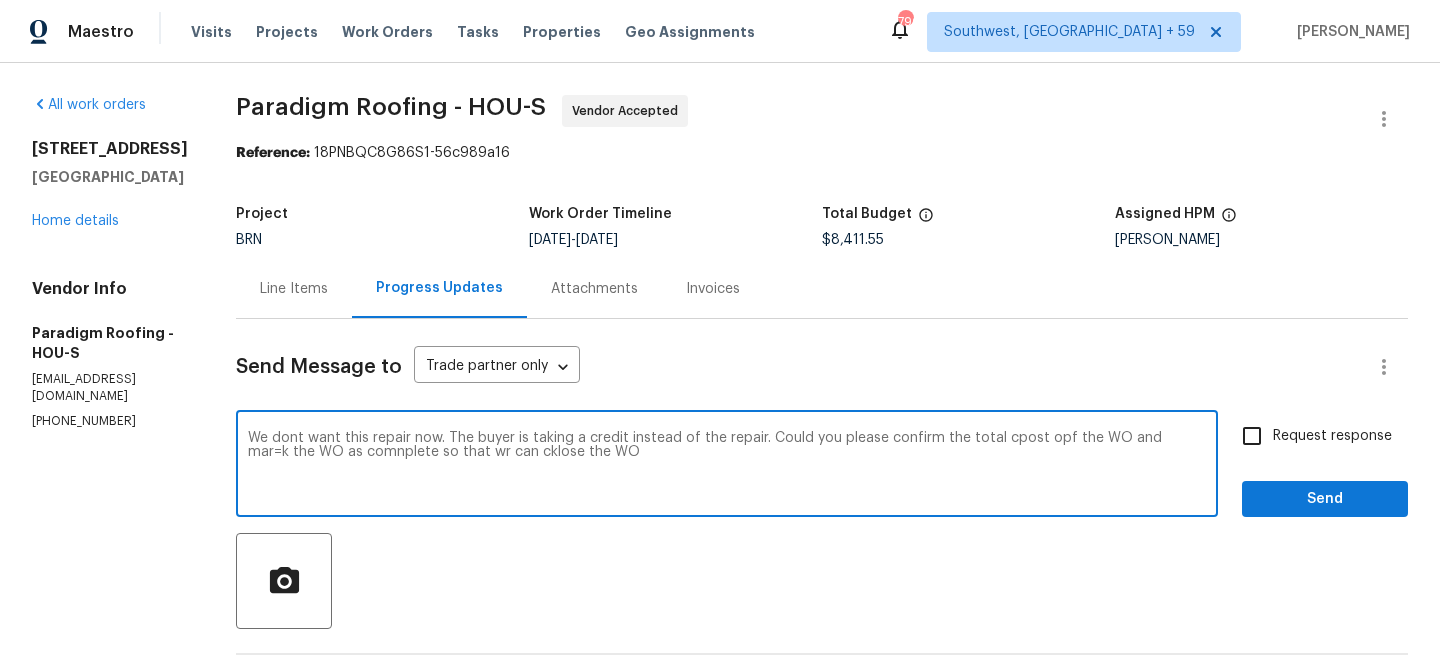 type on "We dont want this repair now. The buyer is taking a credit instead of the repair. Could you please confirm the total cpost opf the WO and mar=k the WO as comnplete so that wr can cklose the WO" 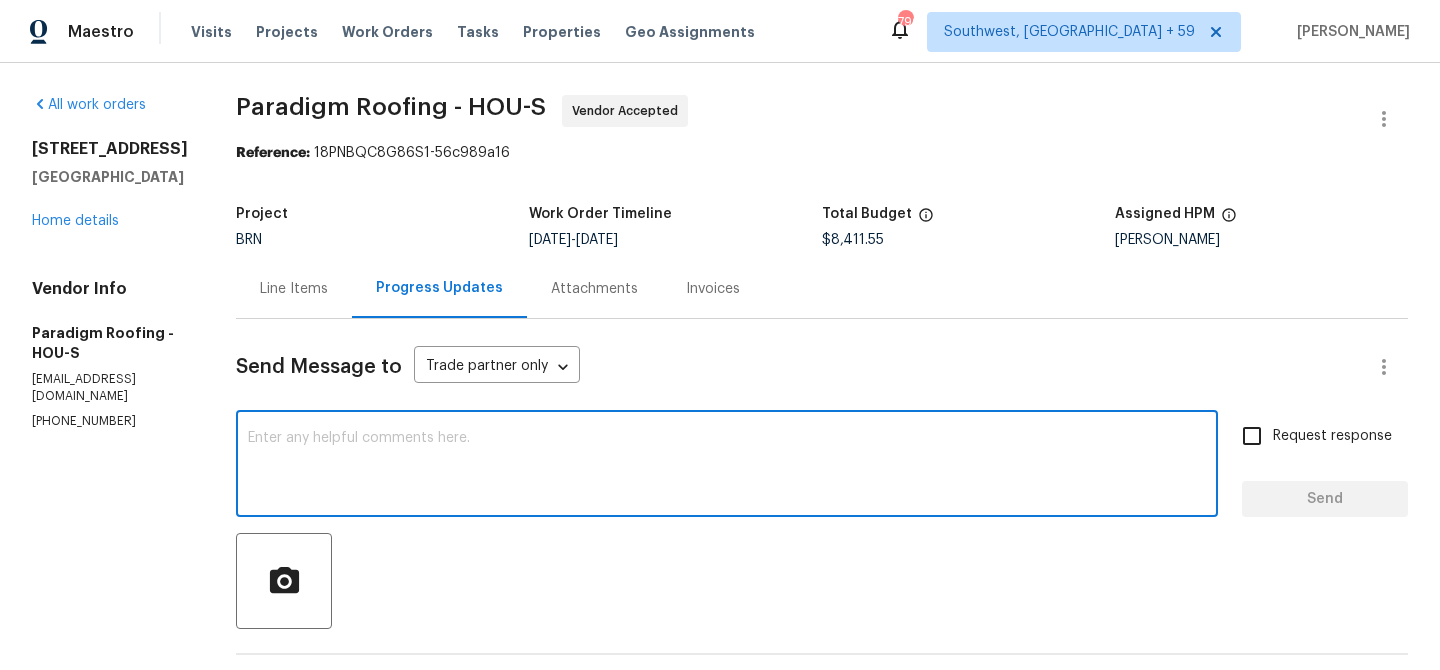 paste on "We no longer require this repair, as the buyer has opted for a credit instead. Could you please confirm the total cost of the work order and mark it as complete so we can proceed with closing it?" 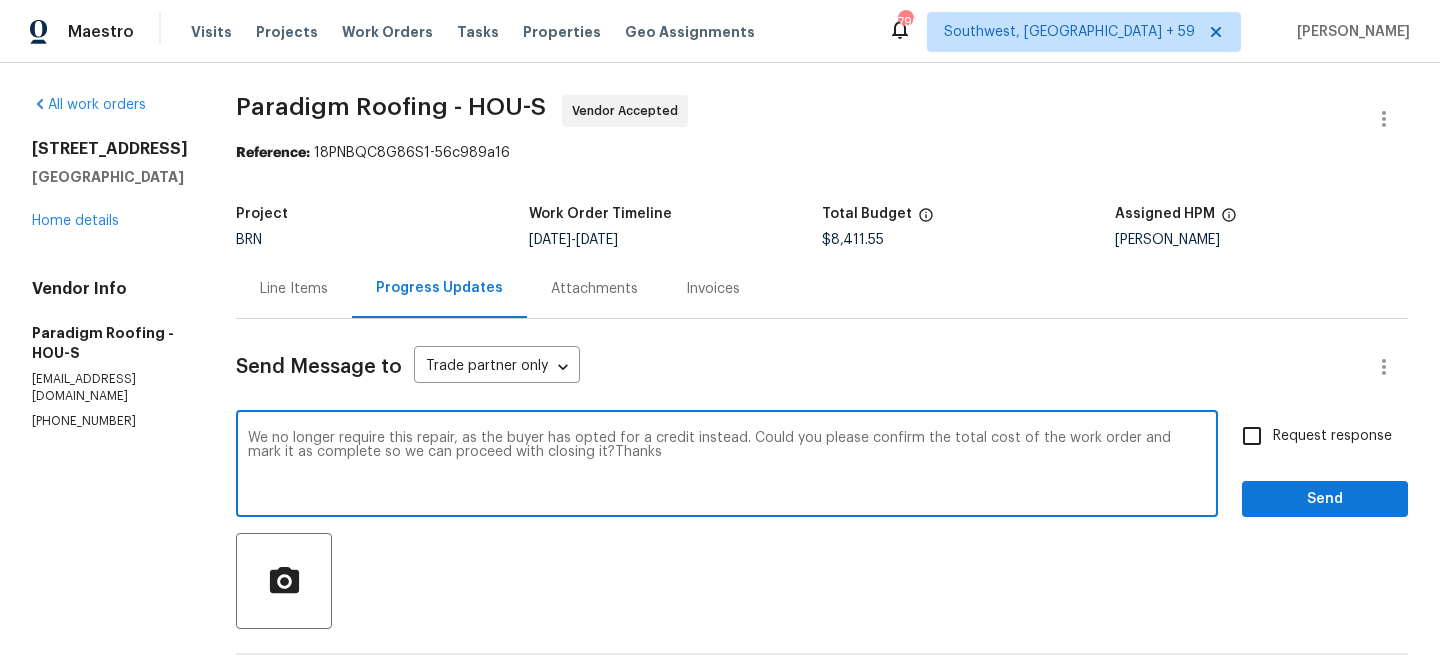 type on "We no longer require this repair, as the buyer has opted for a credit instead. Could you please confirm the total cost of the work order and mark it as complete so we can proceed with closing it?Thanks" 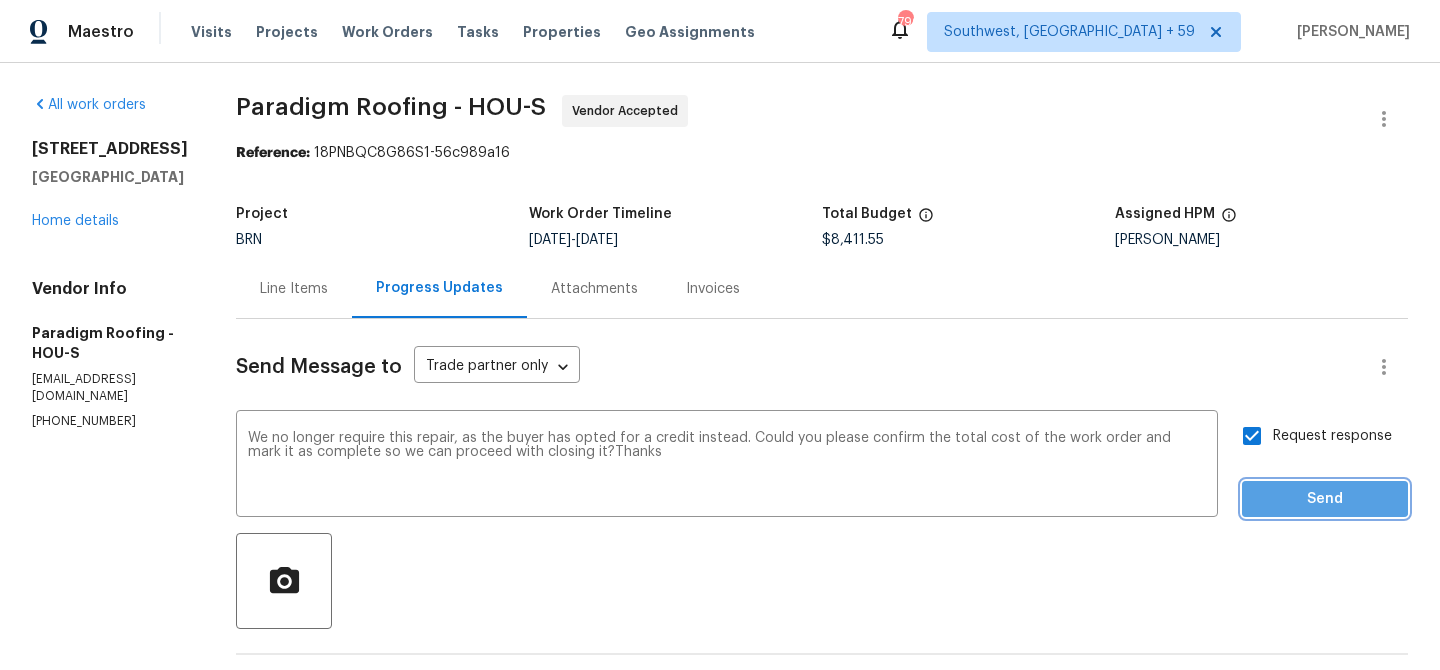 click on "Send" at bounding box center [1325, 499] 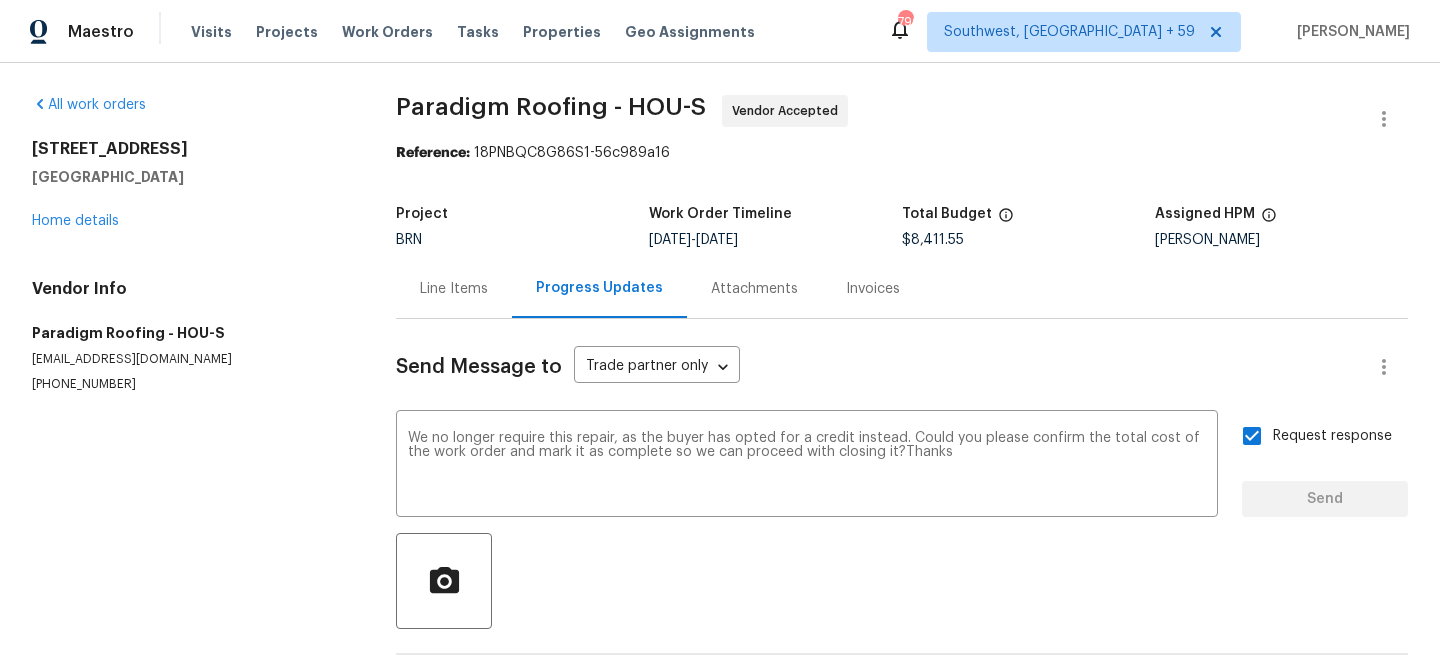type 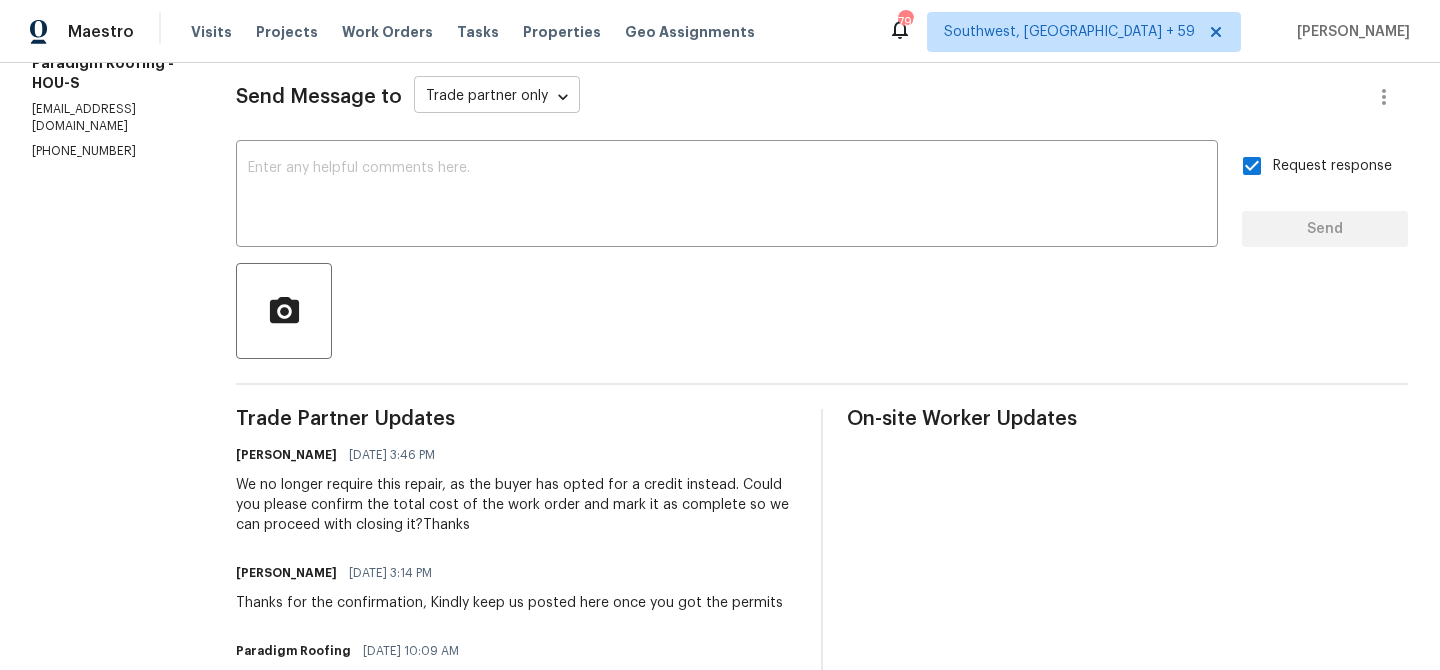 scroll, scrollTop: 288, scrollLeft: 0, axis: vertical 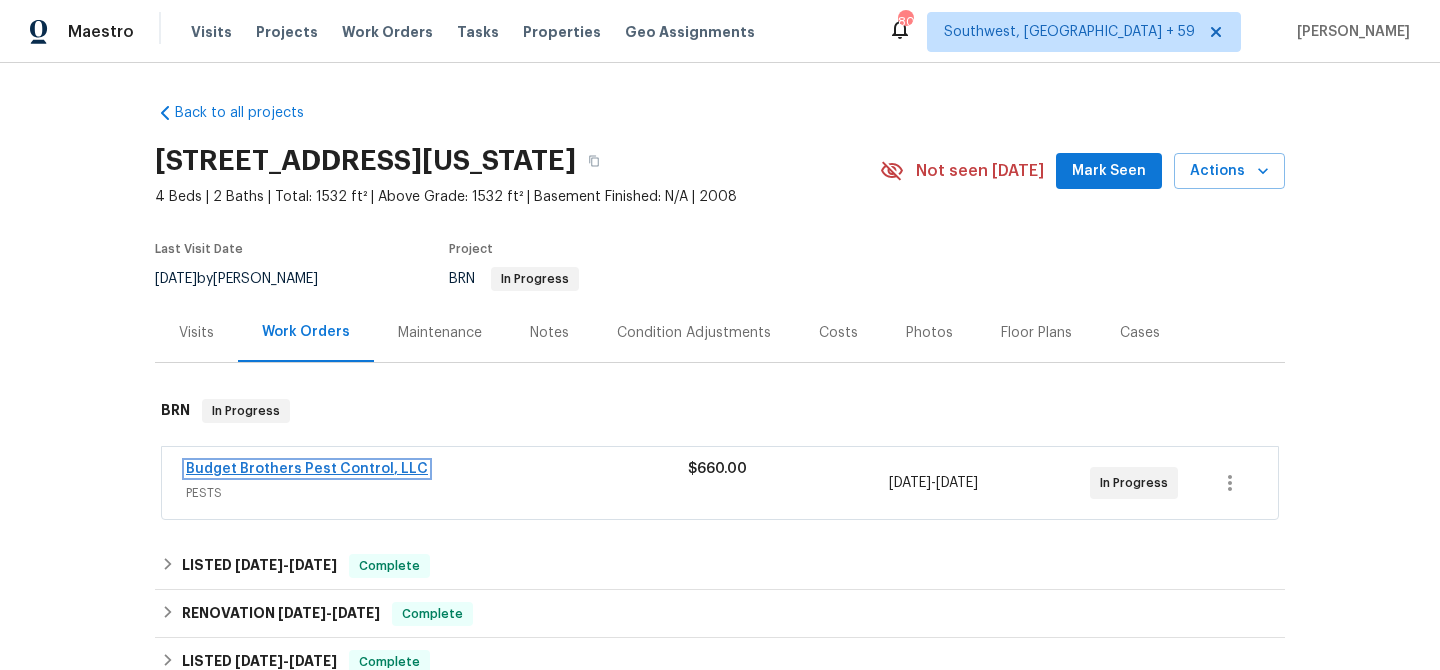 click on "Budget Brothers Pest Control, LLC" at bounding box center [307, 469] 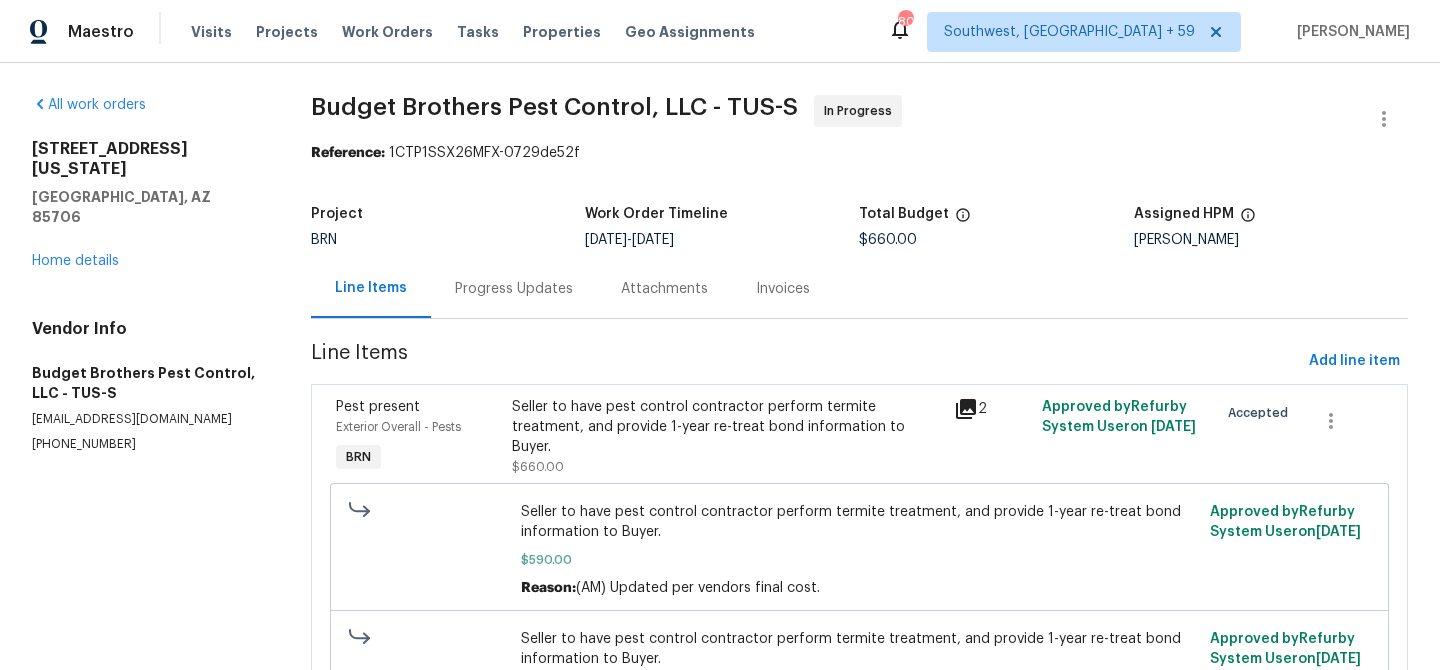 click on "Progress Updates" at bounding box center (514, 288) 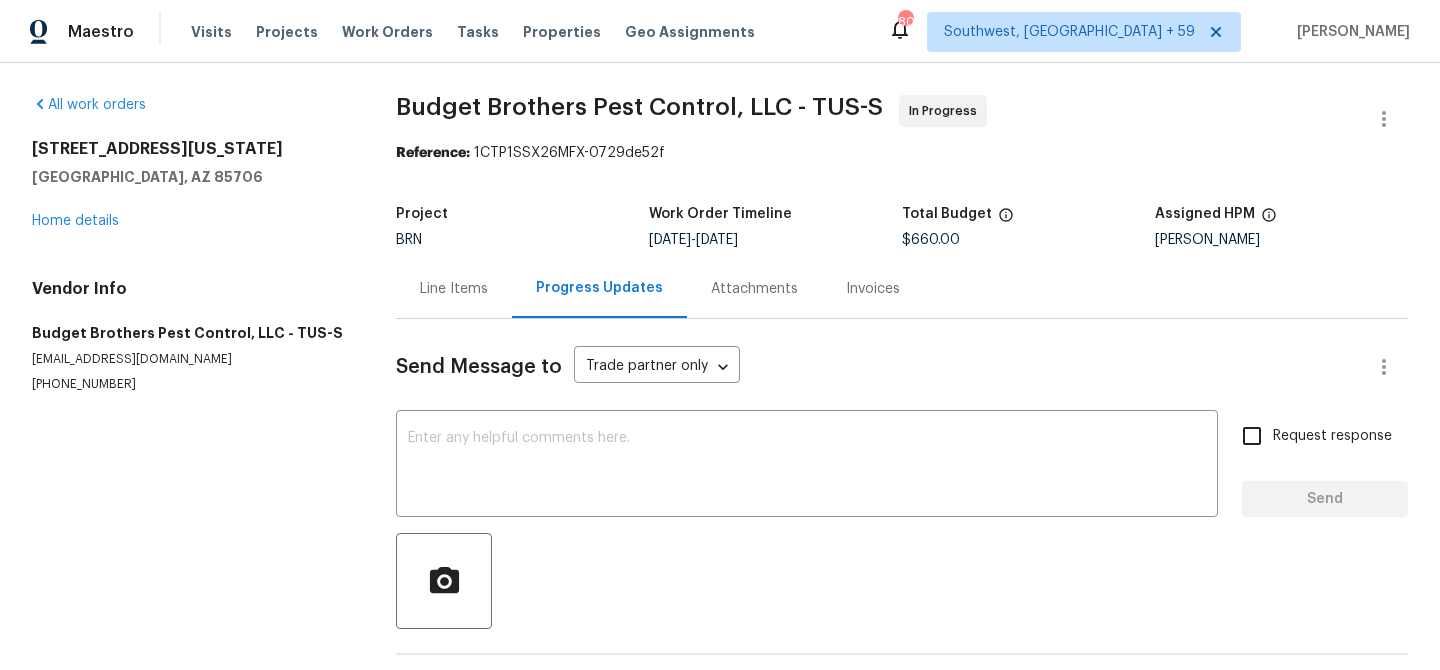 scroll, scrollTop: 148, scrollLeft: 0, axis: vertical 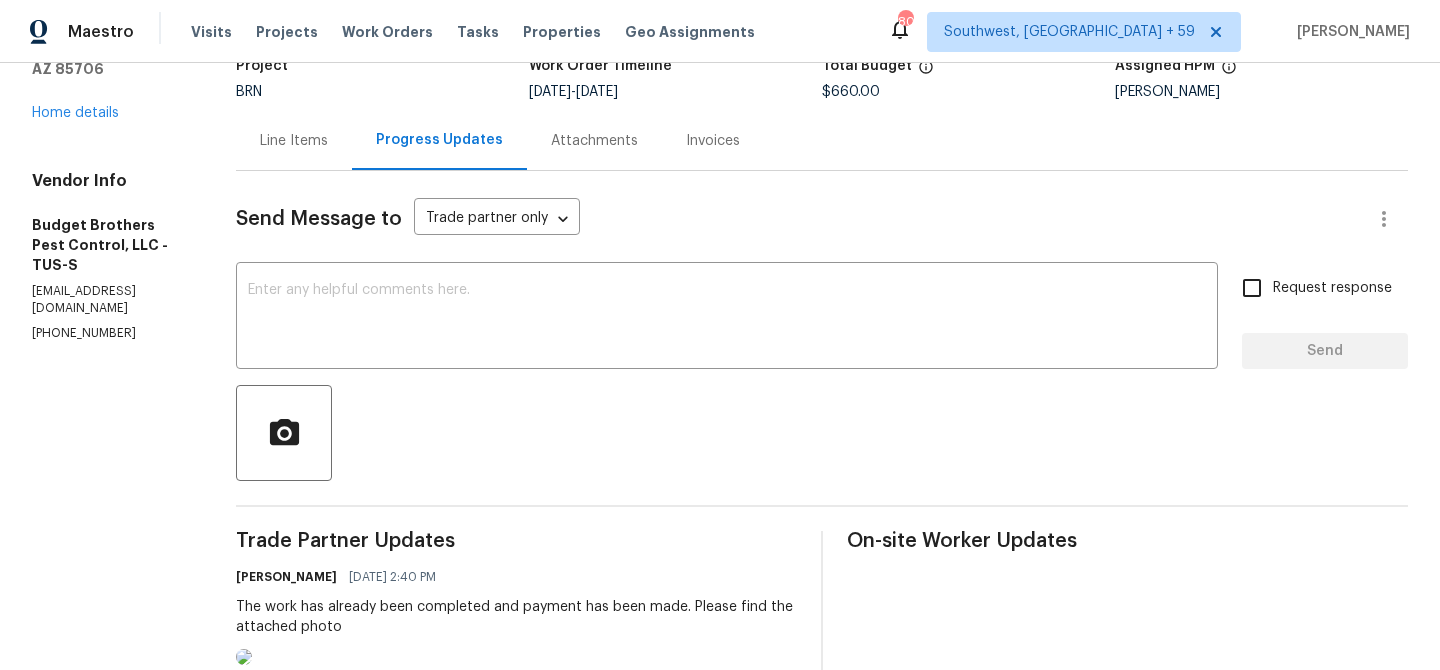 click on "(602) 493-7555" at bounding box center [110, 333] 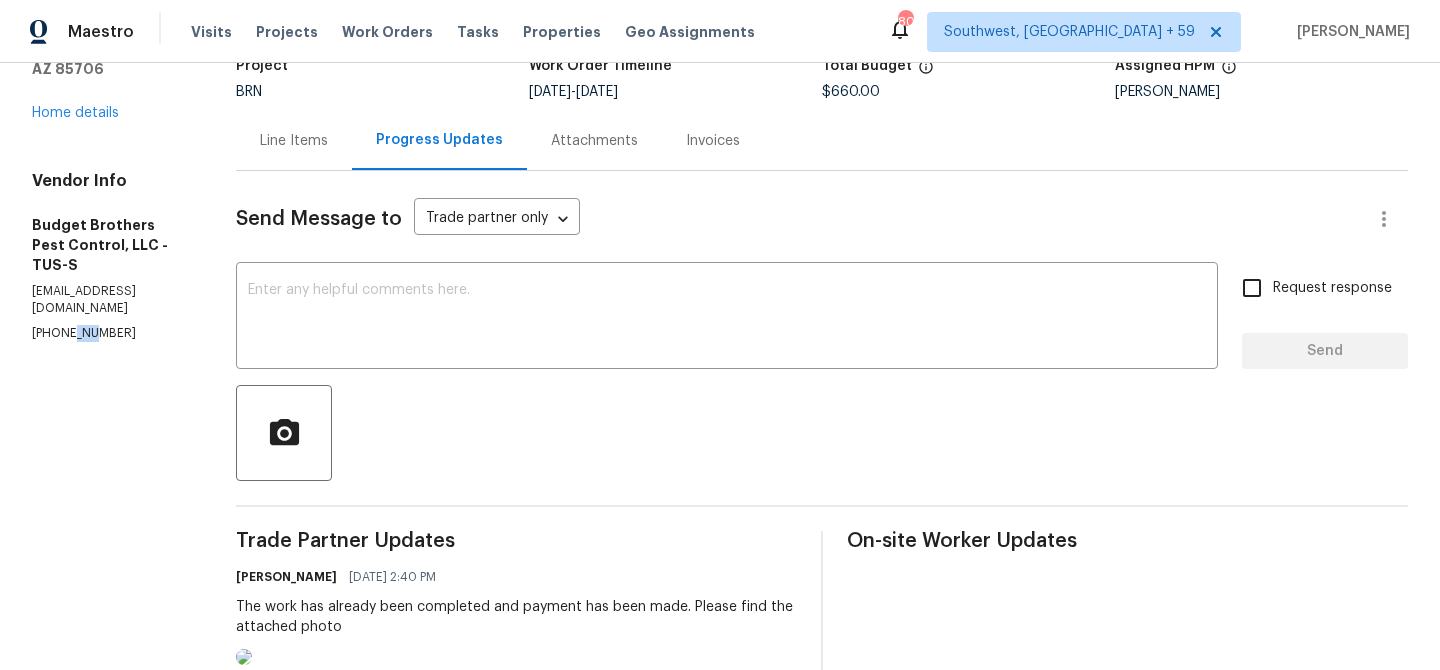 click on "(602) 493-7555" at bounding box center [110, 333] 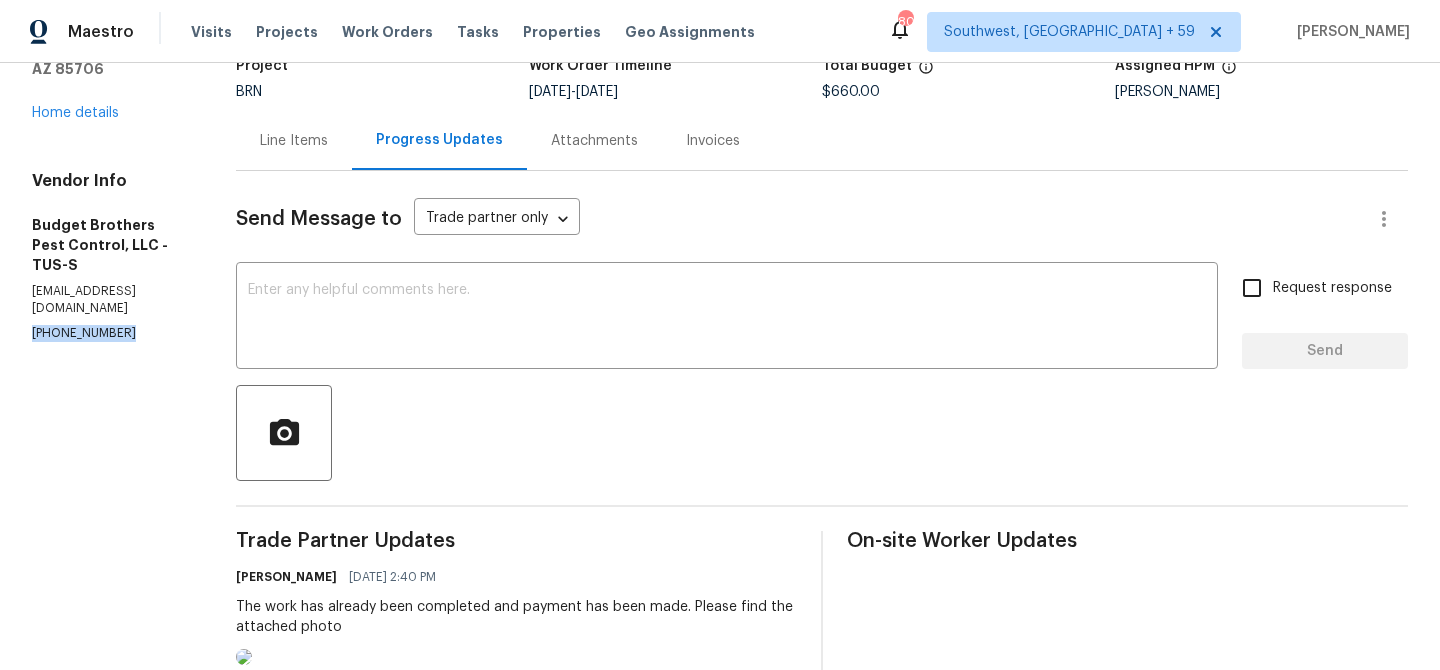 click on "(602) 493-7555" at bounding box center [110, 333] 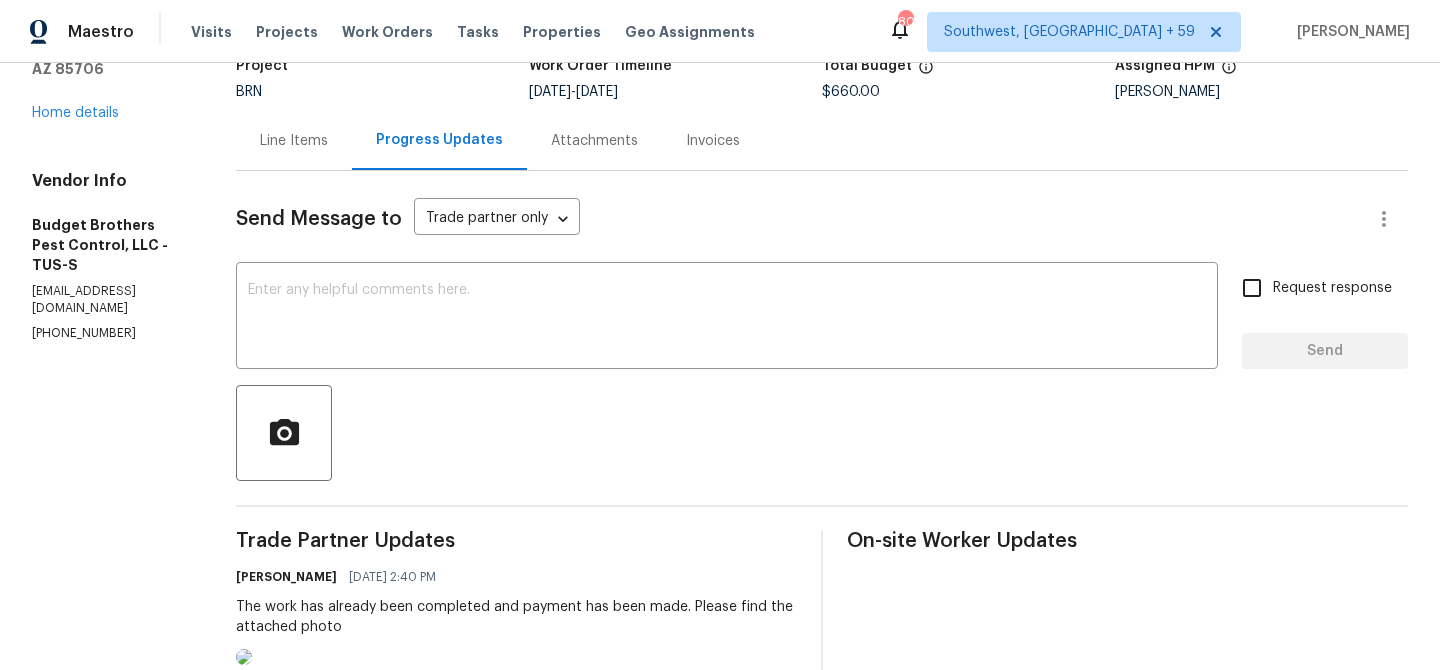 click on "office@budgetbrotherstermite.com" at bounding box center [110, 300] 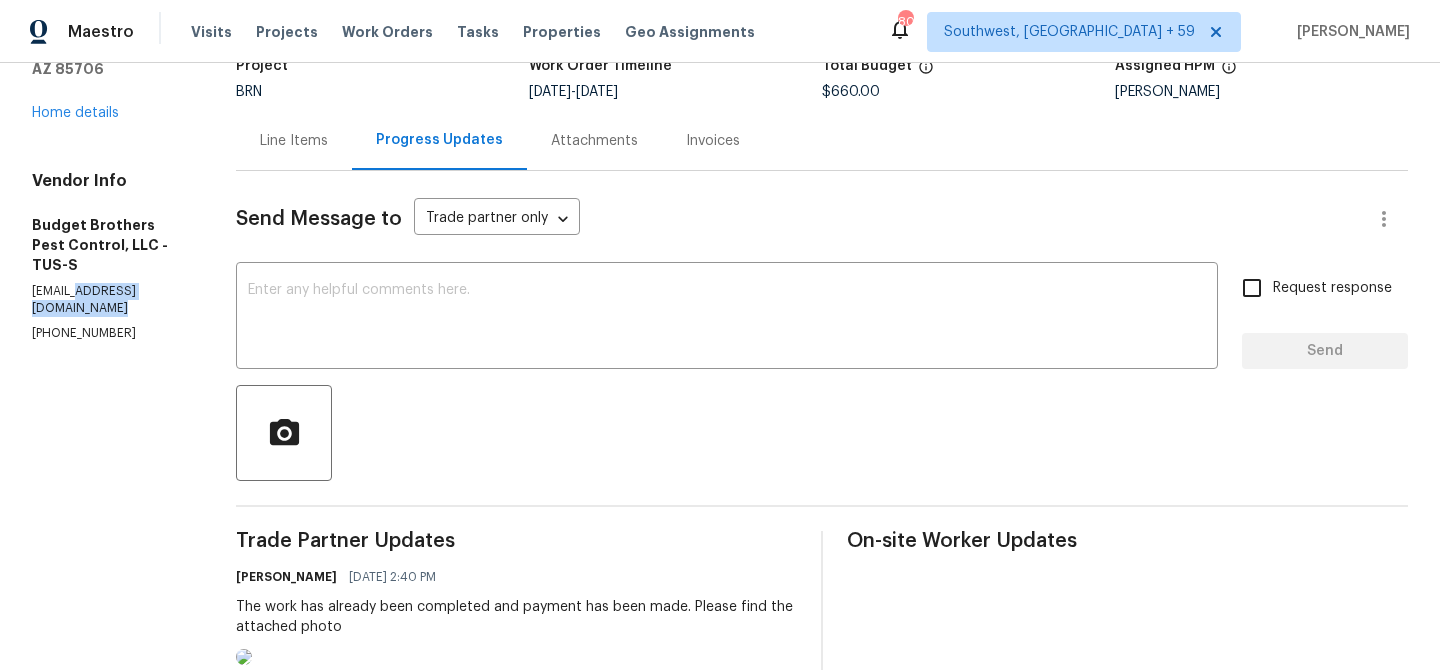 click on "office@budgetbrotherstermite.com" at bounding box center (110, 300) 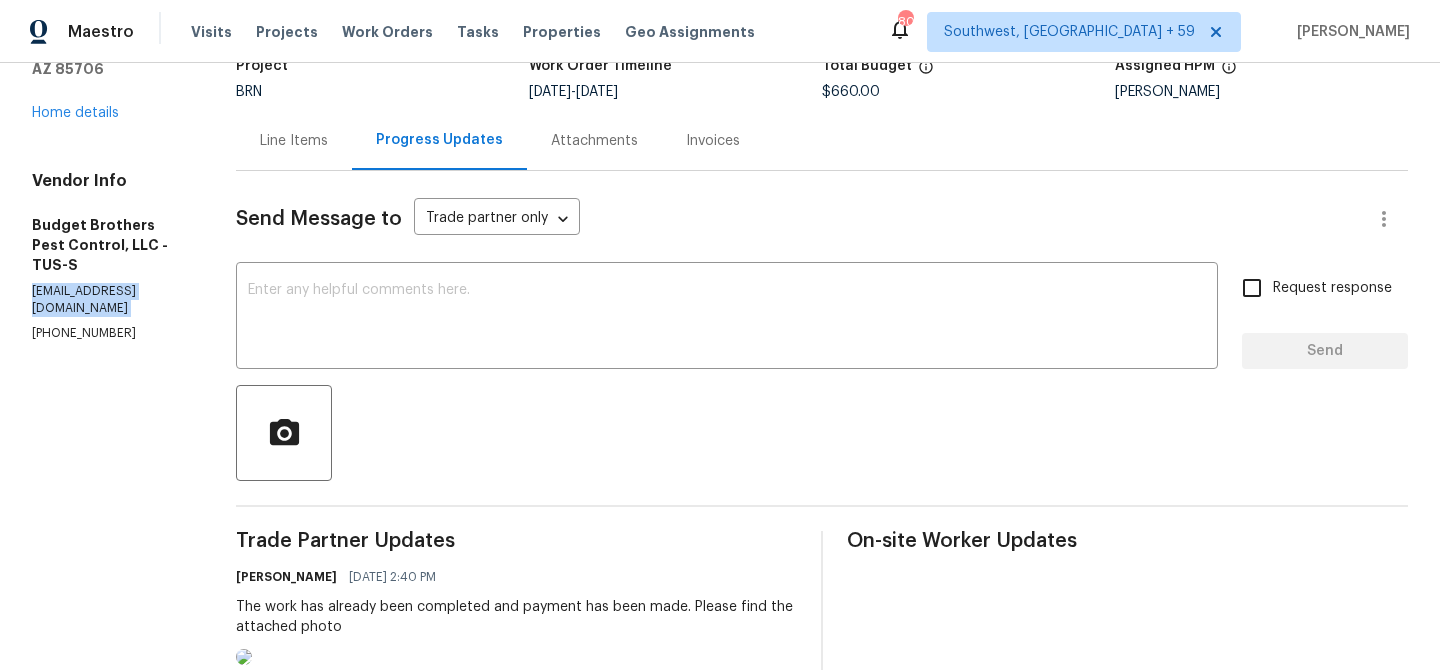 click on "office@budgetbrotherstermite.com" at bounding box center (110, 300) 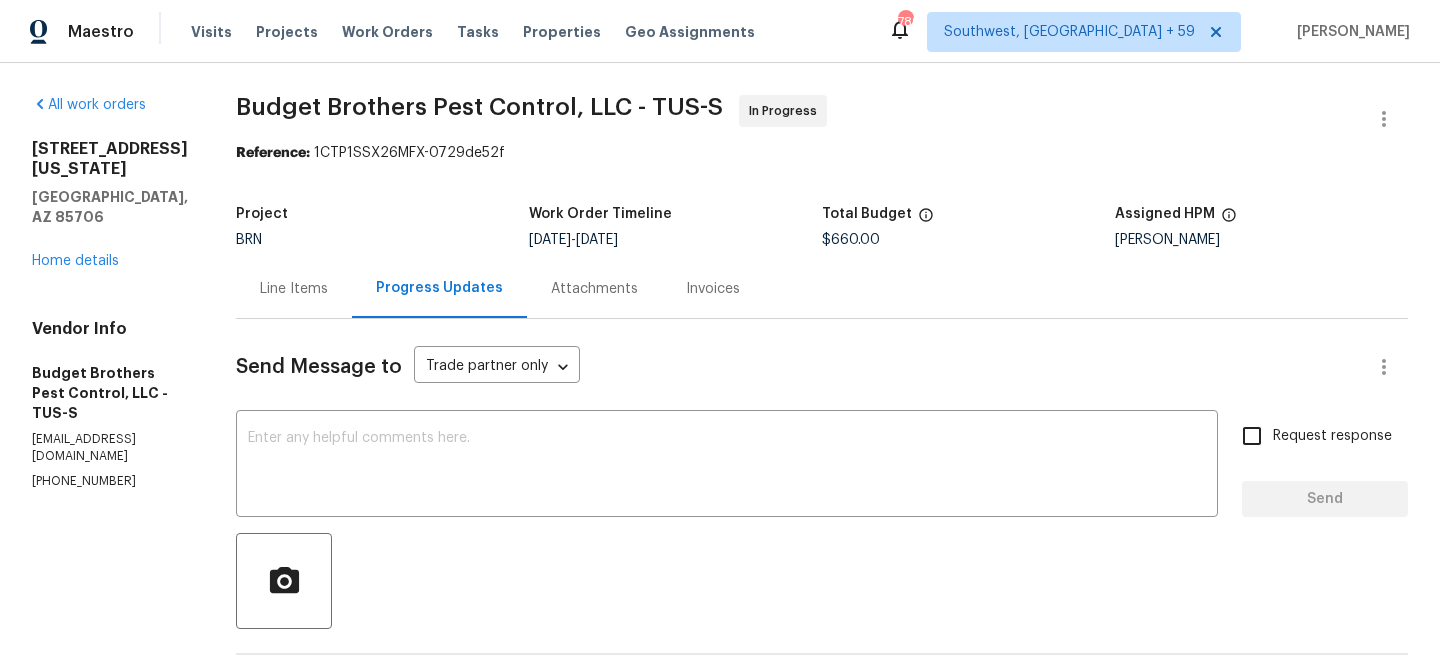 click on "Line Items" at bounding box center [294, 289] 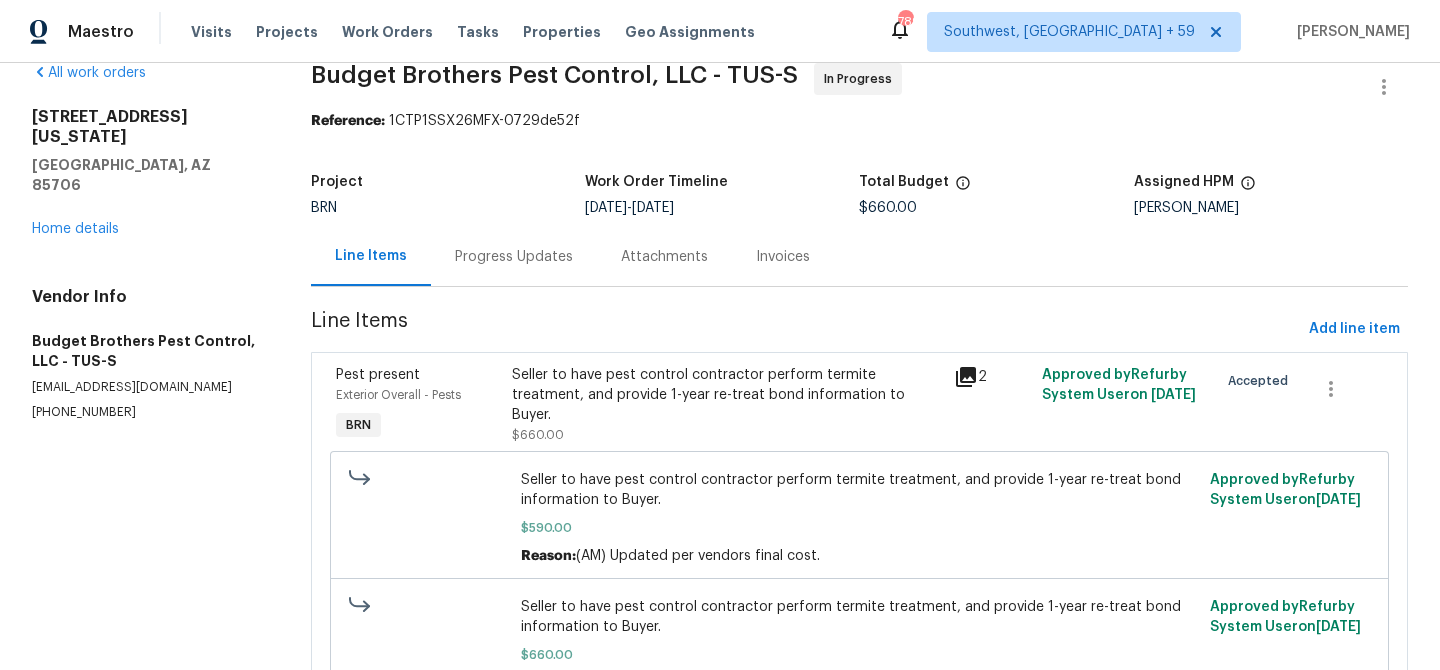 scroll, scrollTop: 35, scrollLeft: 0, axis: vertical 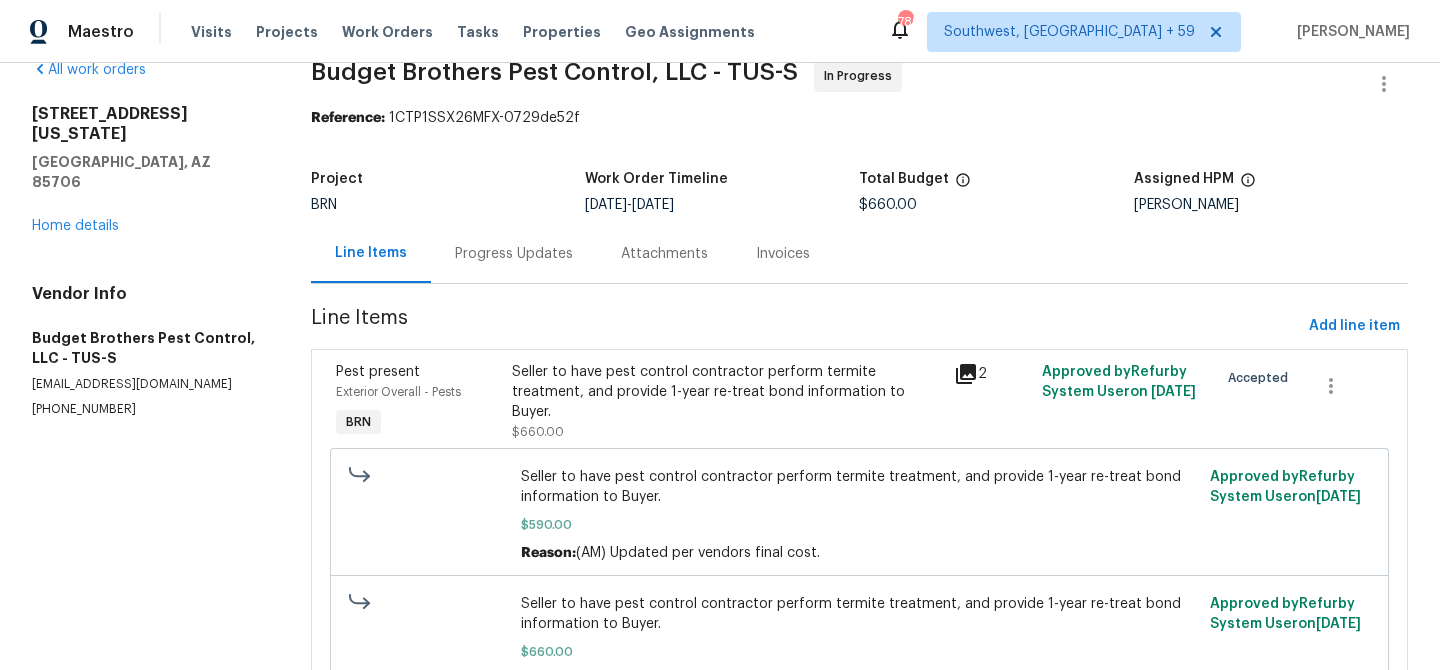 click on "Progress Updates" at bounding box center [514, 253] 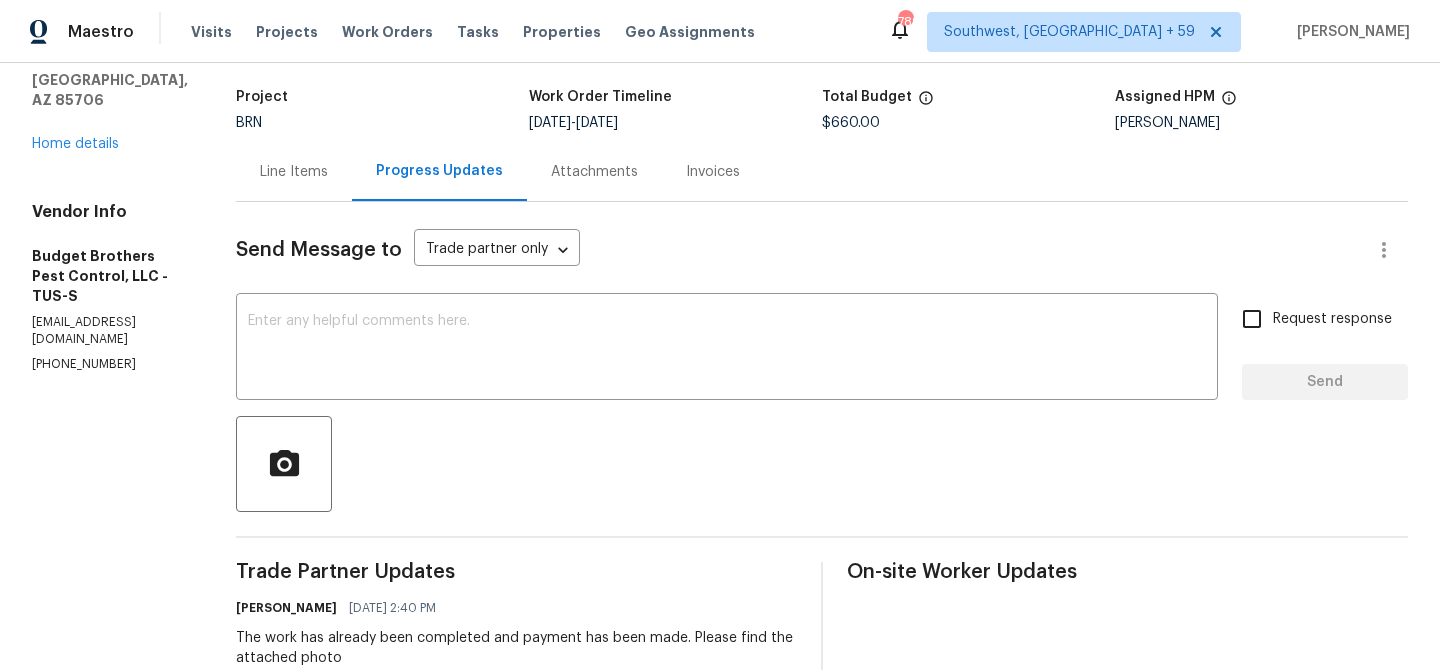 scroll, scrollTop: 19, scrollLeft: 0, axis: vertical 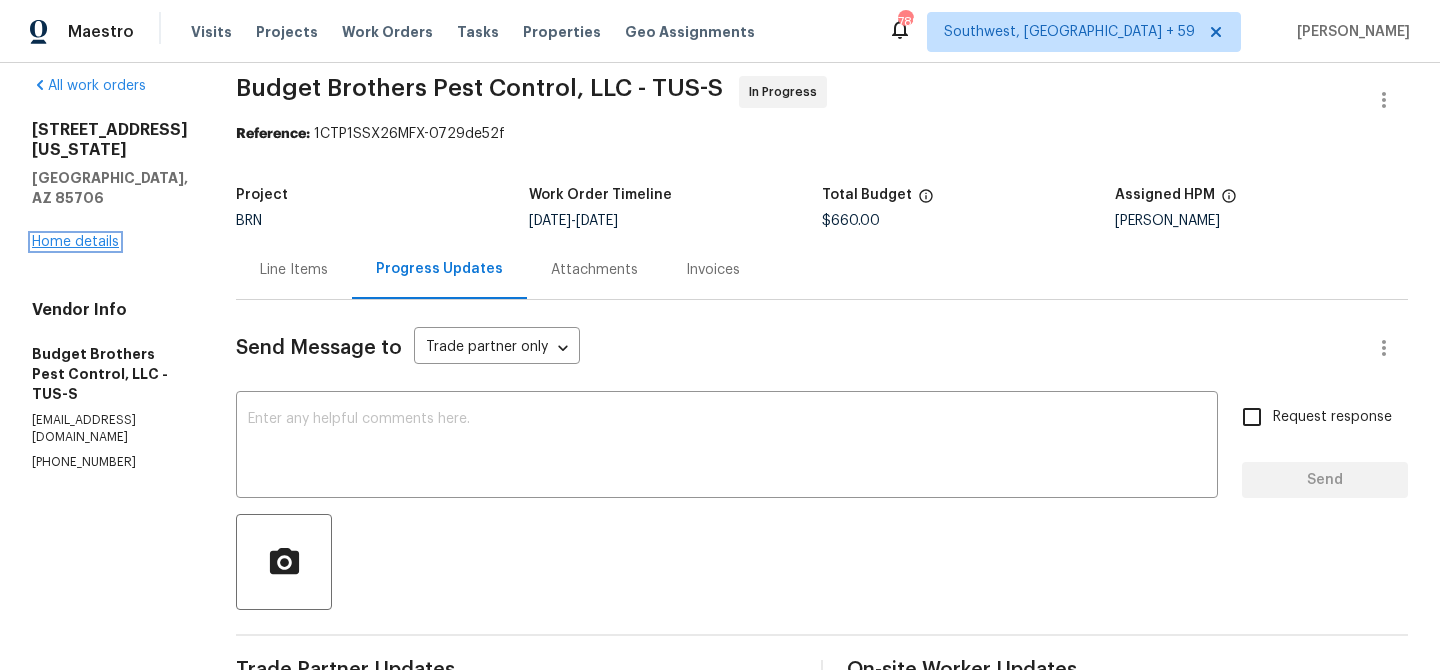 click on "Home details" at bounding box center [75, 242] 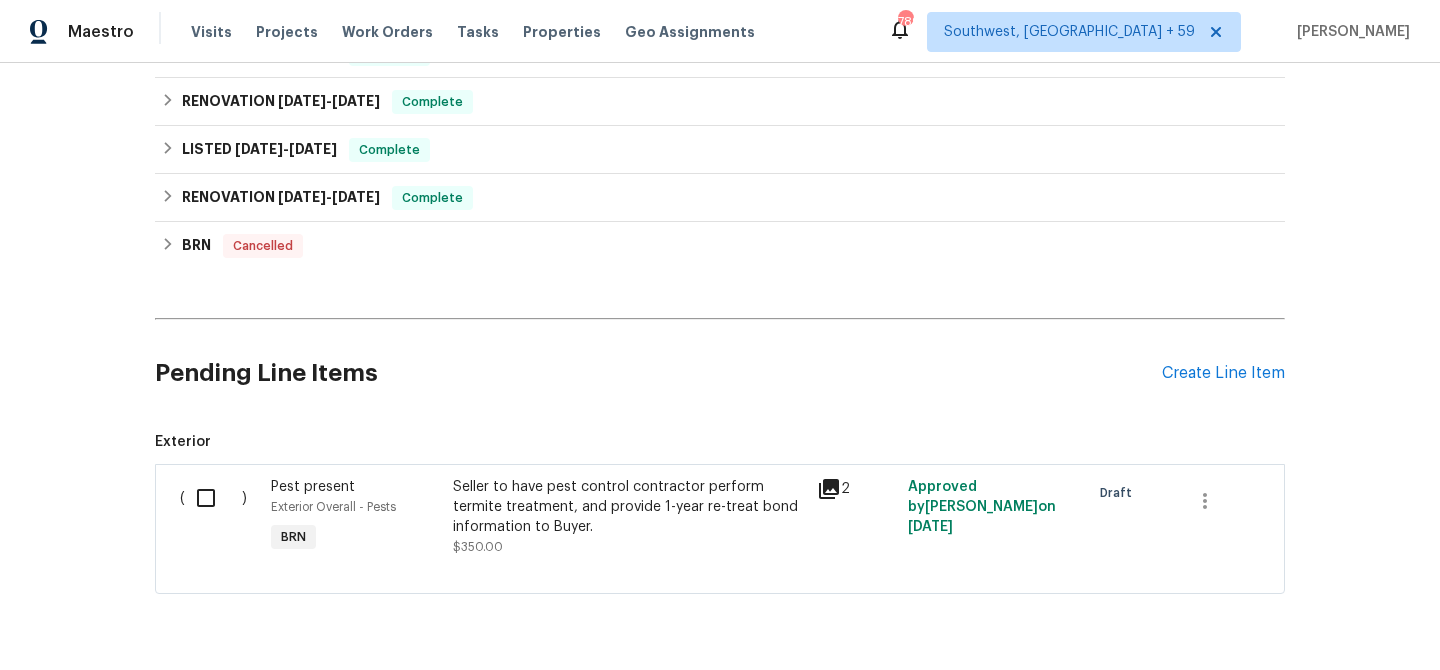 scroll, scrollTop: 530, scrollLeft: 0, axis: vertical 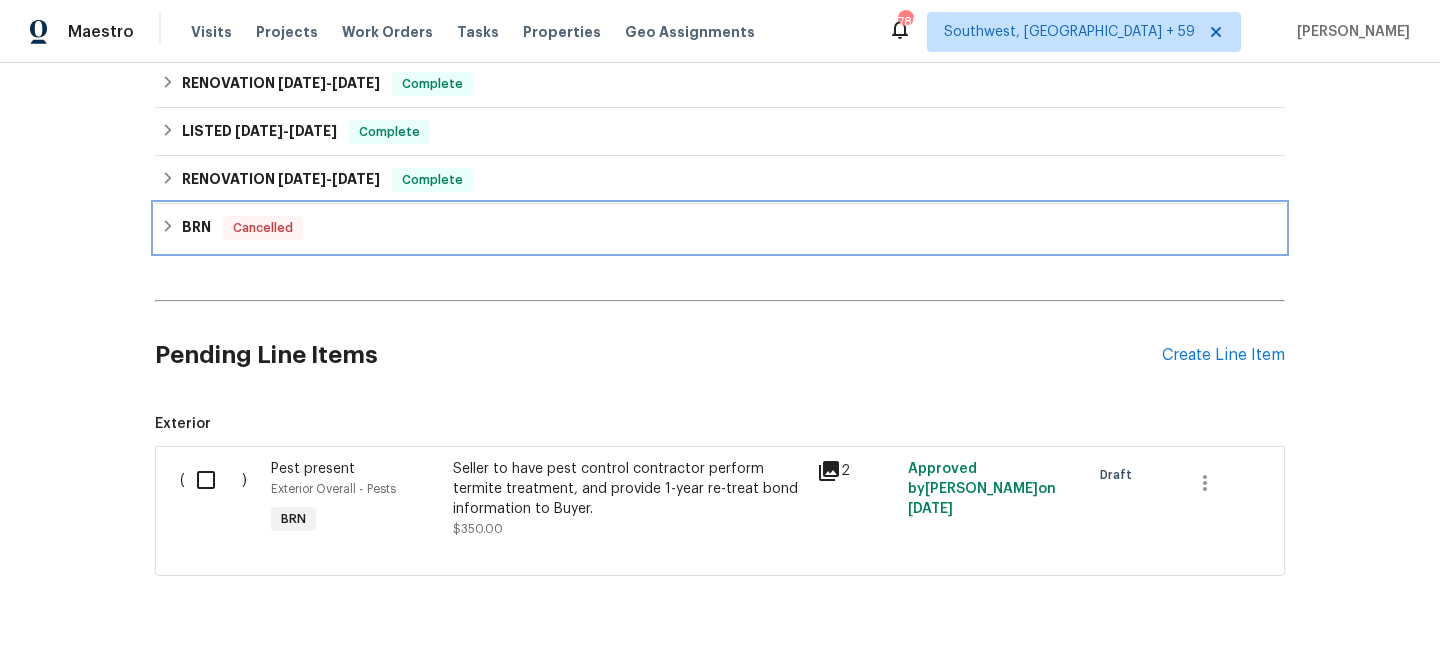 click on "BRN   Cancelled" at bounding box center [720, 228] 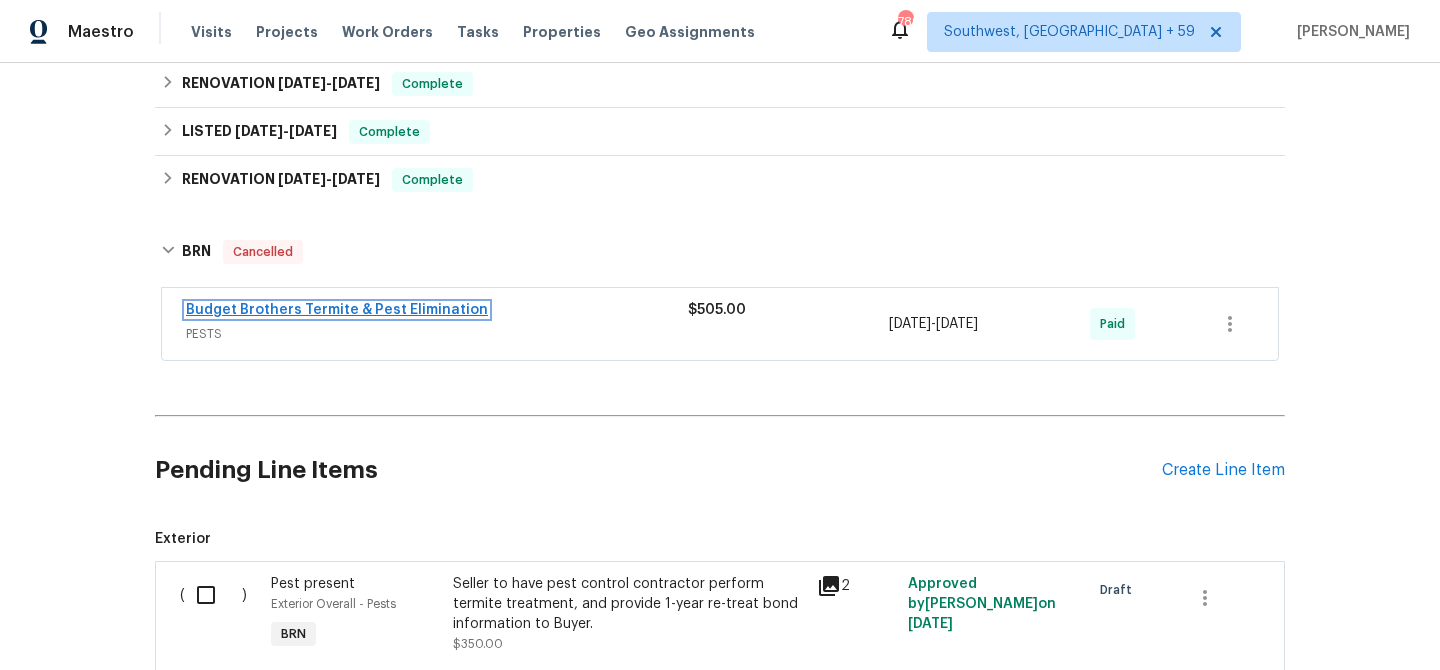 click on "Budget Brothers Termite & Pest Elimination" at bounding box center [337, 310] 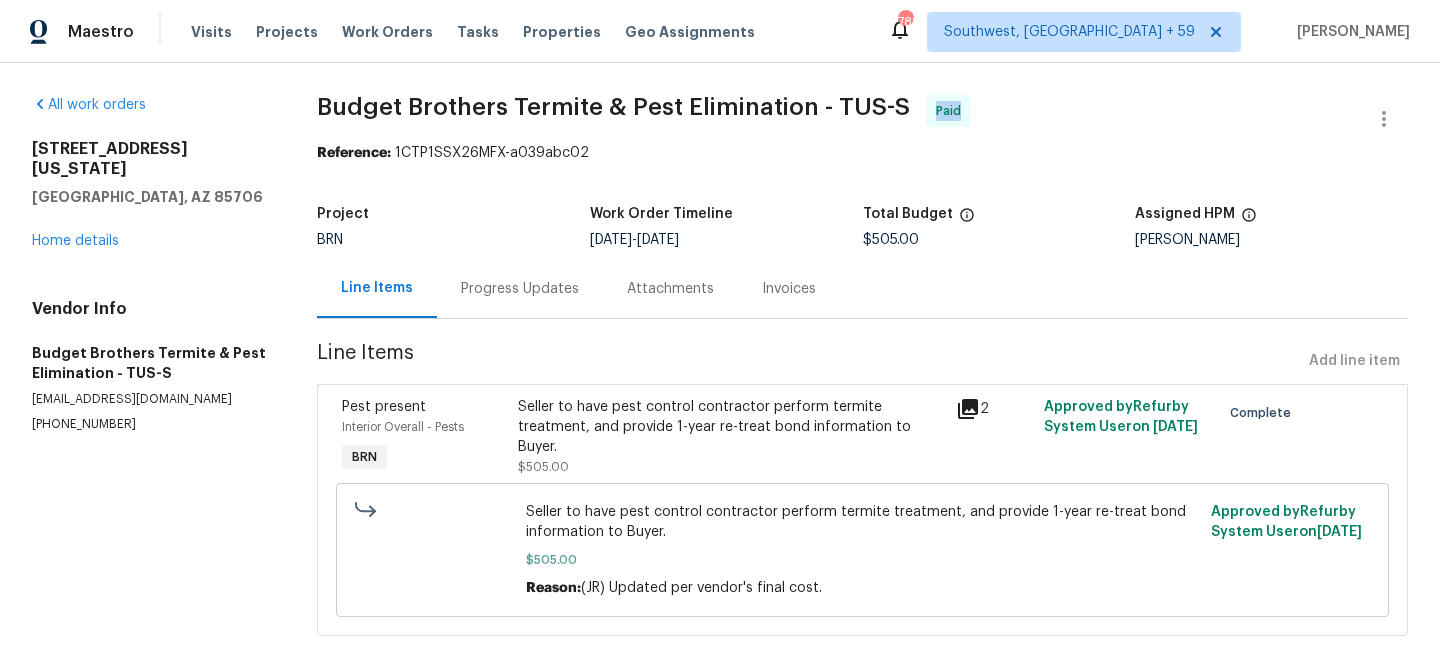 drag, startPoint x: 922, startPoint y: 100, endPoint x: 1008, endPoint y: 92, distance: 86.37129 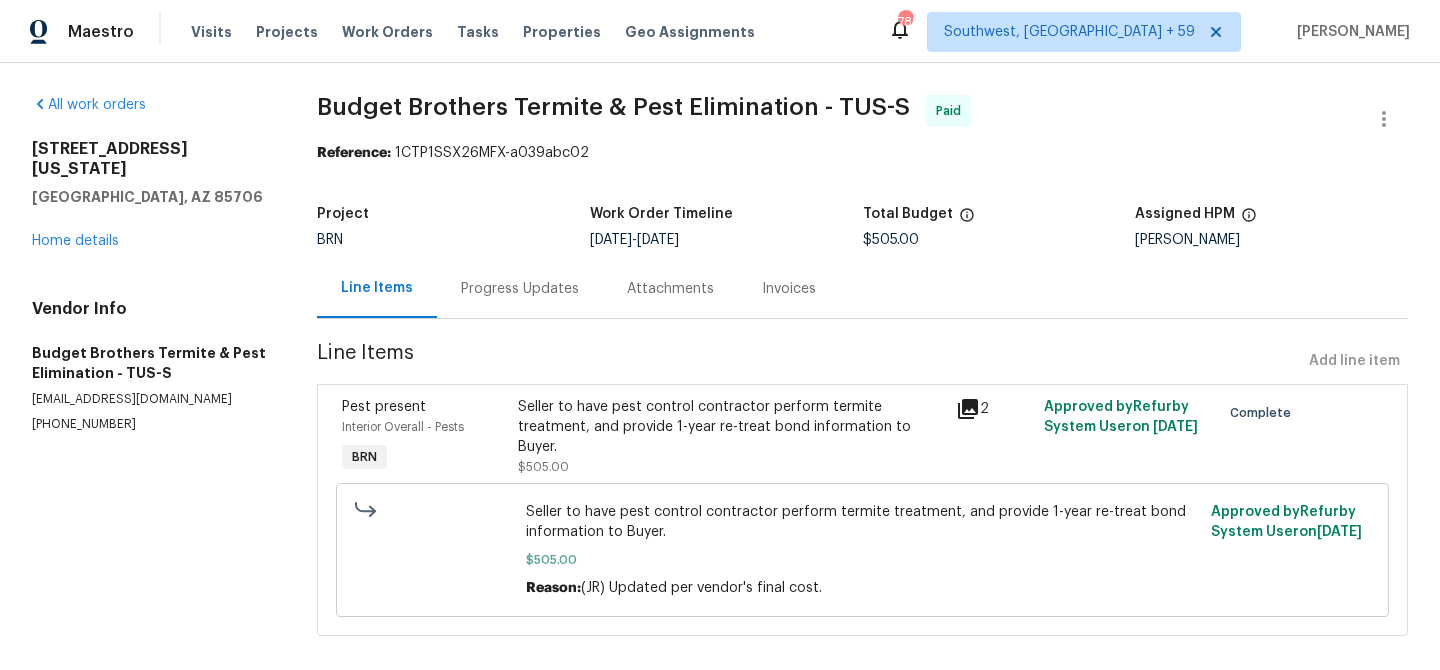click on "Budget Brothers Termite & Pest Elimination - TUS-S Paid" at bounding box center (838, 119) 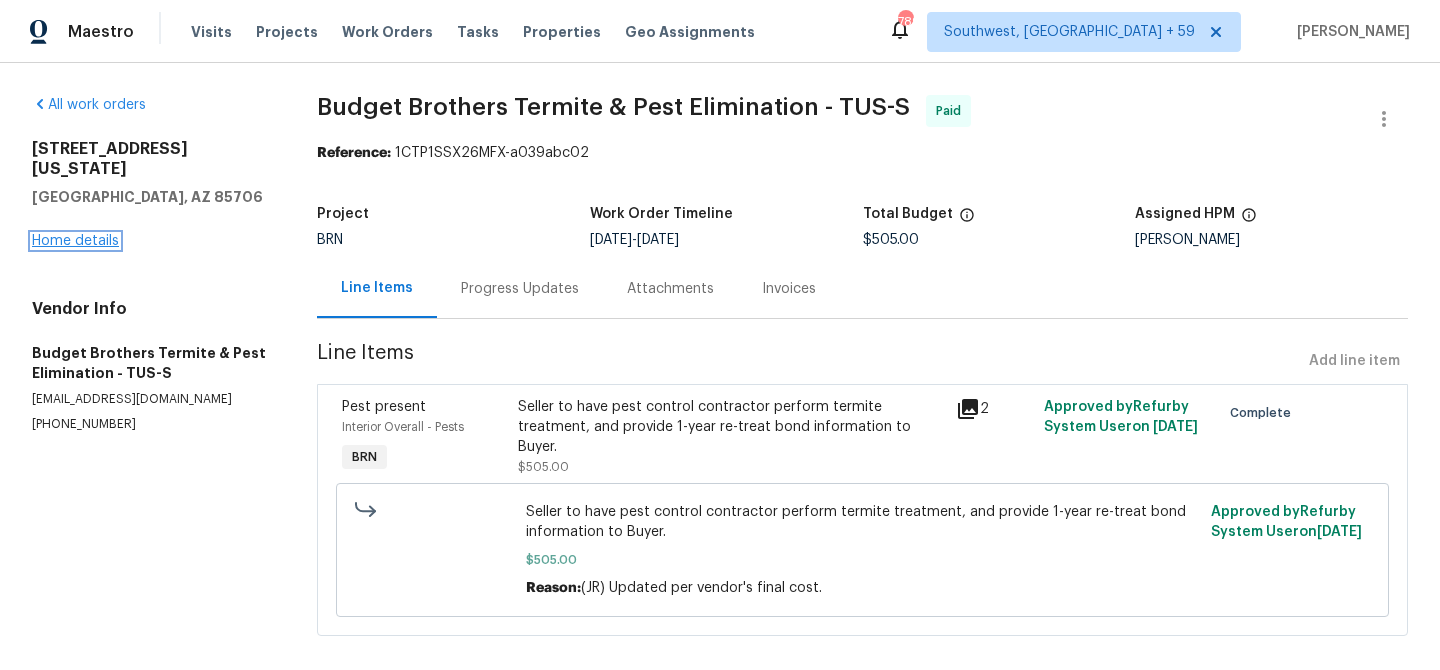 click on "Home details" at bounding box center (75, 241) 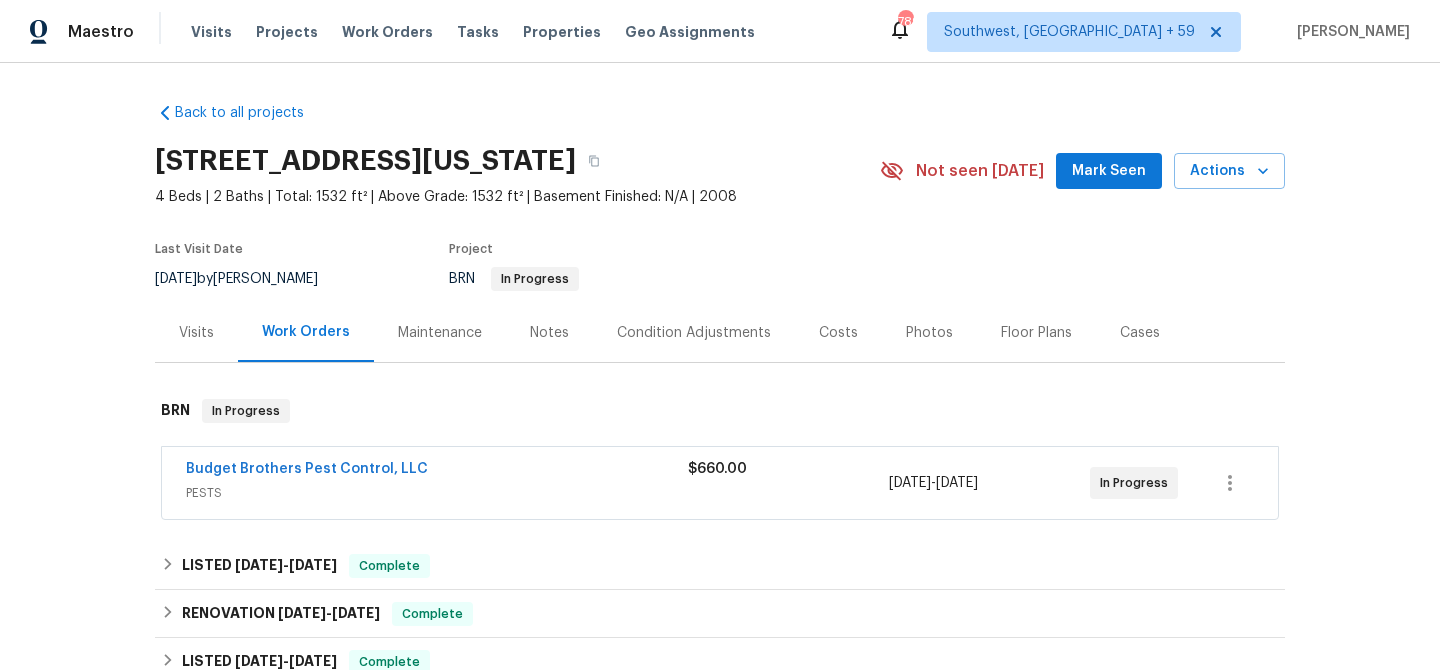 click on "Budget Brothers Pest Control, LLC" at bounding box center [307, 469] 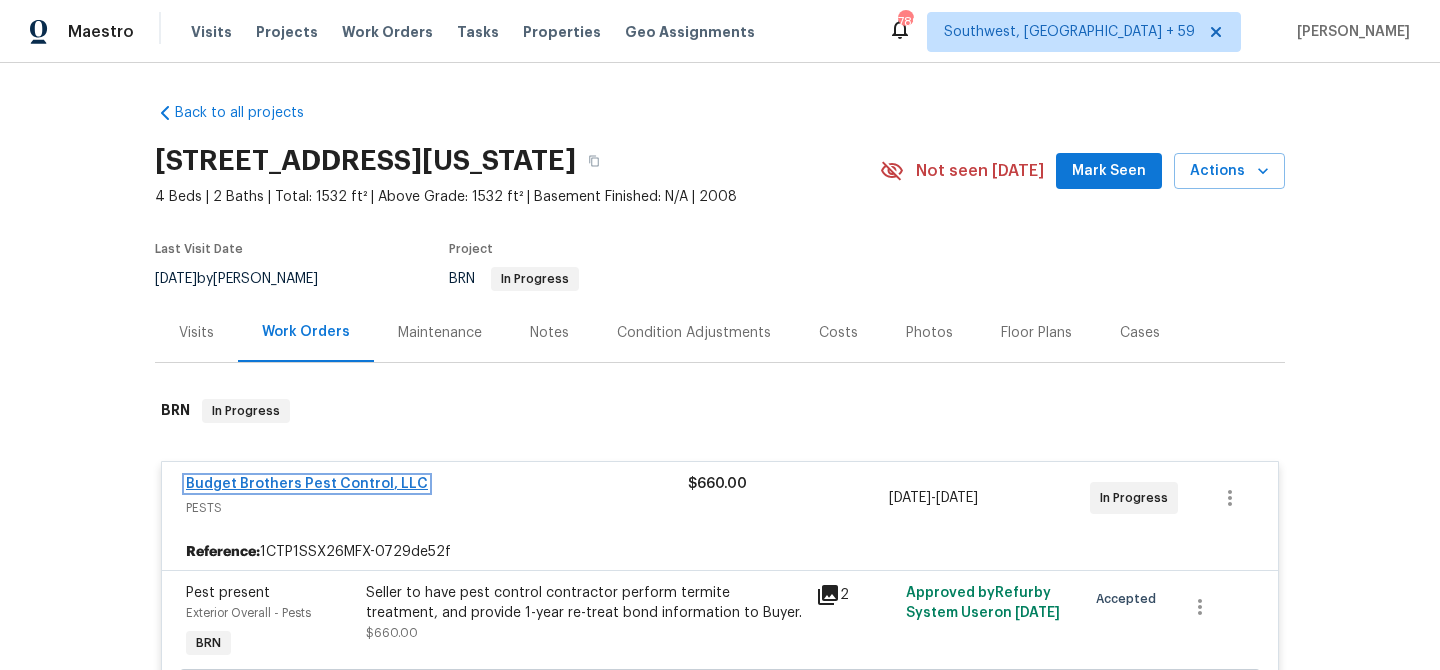 click on "Budget Brothers Pest Control, LLC" at bounding box center [307, 484] 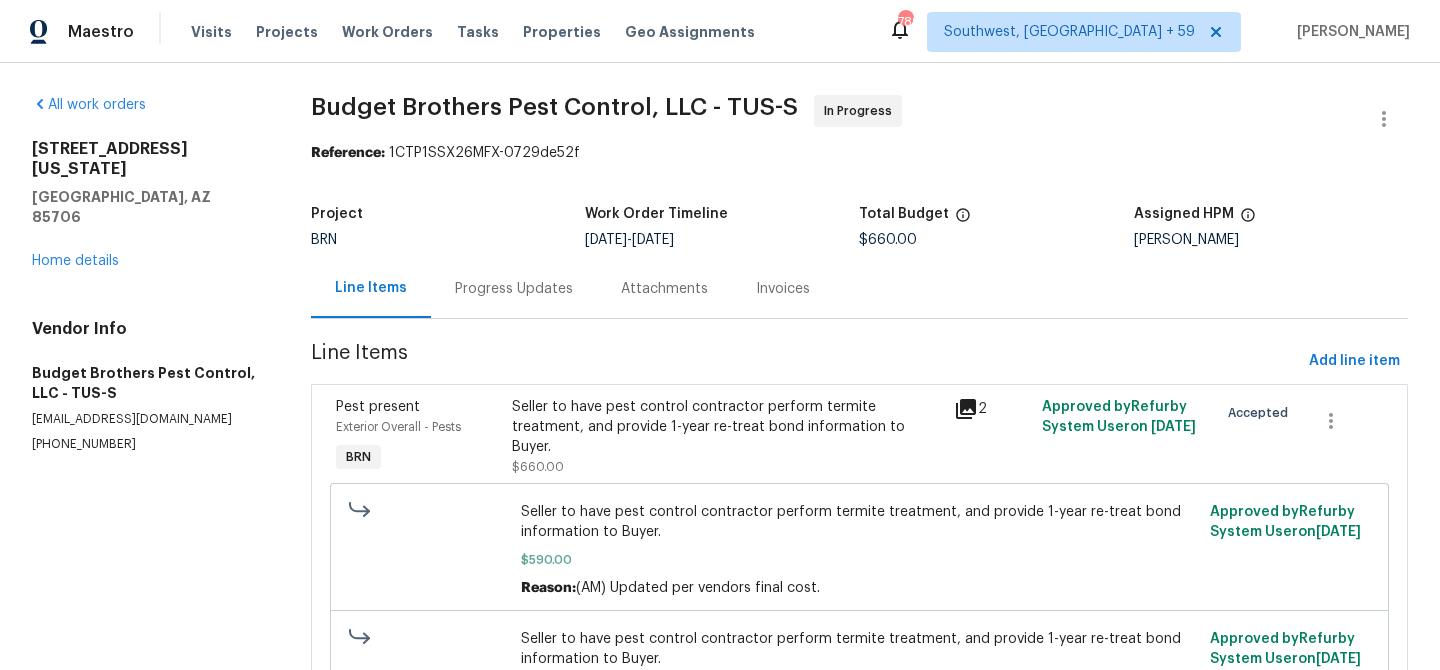 click on "Progress Updates" at bounding box center (514, 288) 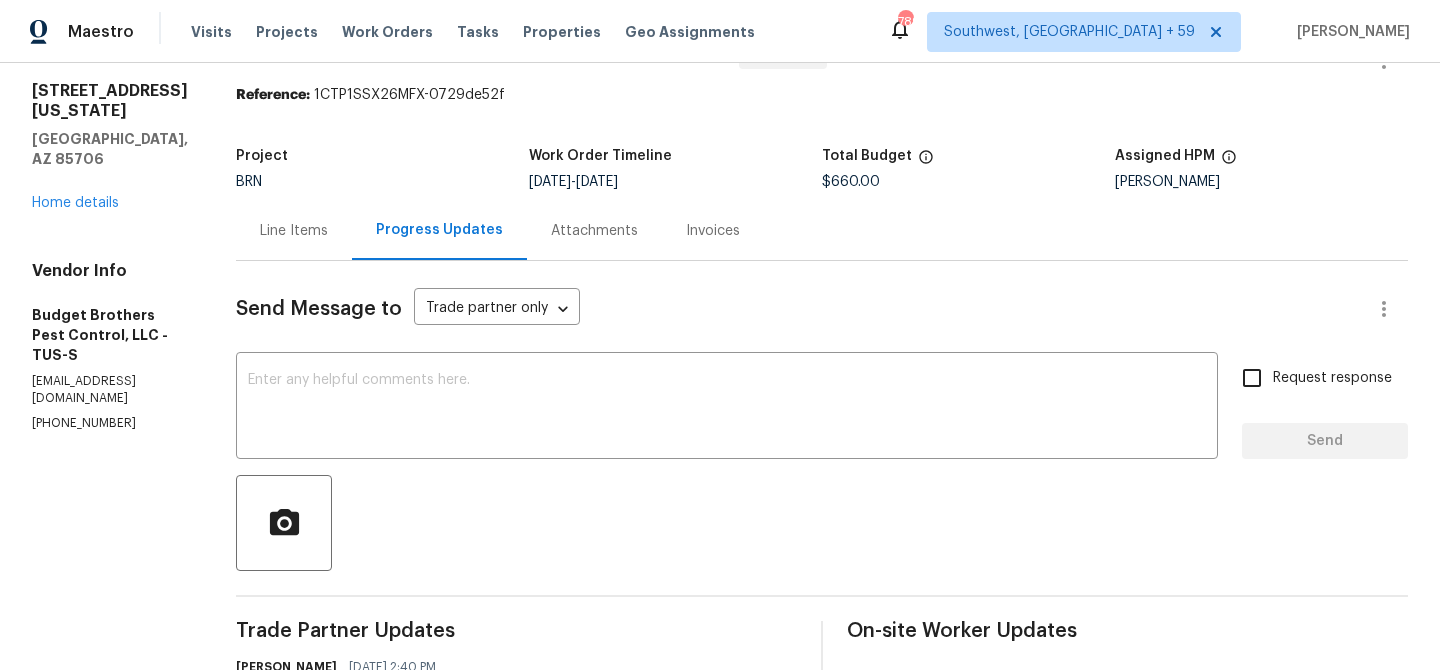 scroll, scrollTop: 0, scrollLeft: 0, axis: both 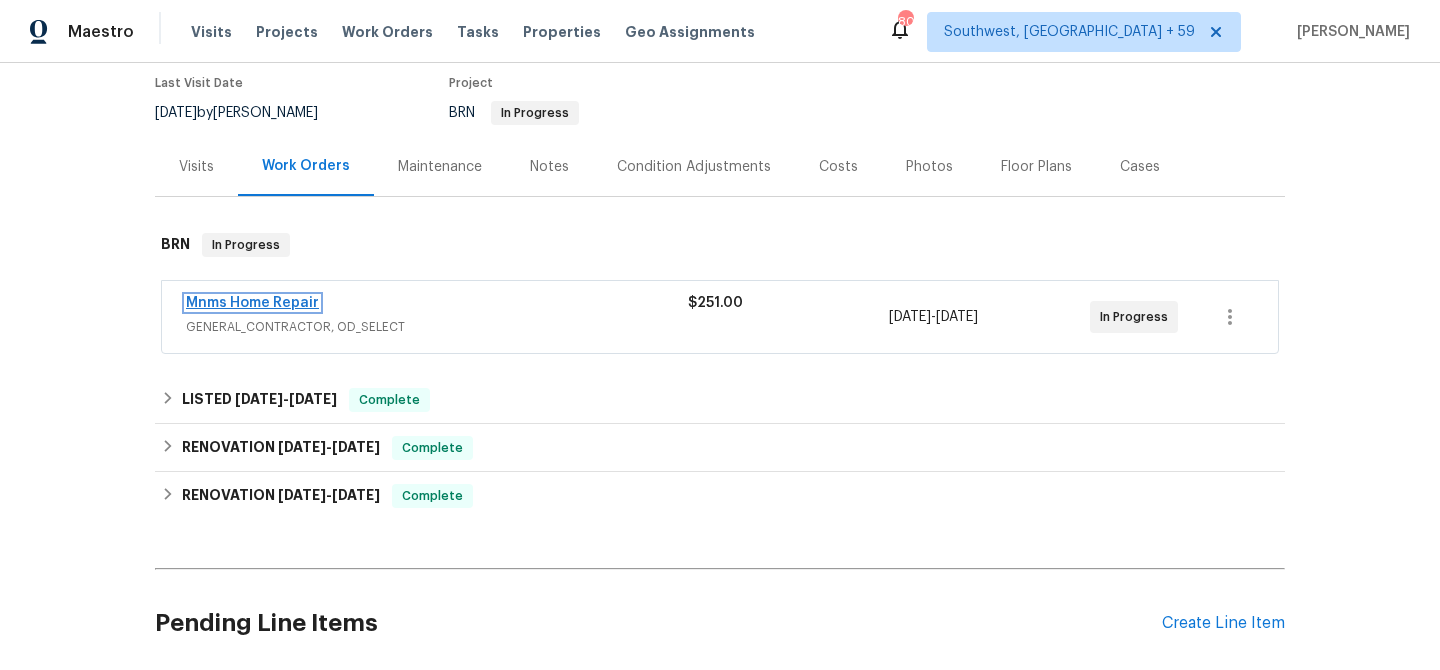 click on "Mnms Home Repair" at bounding box center (252, 303) 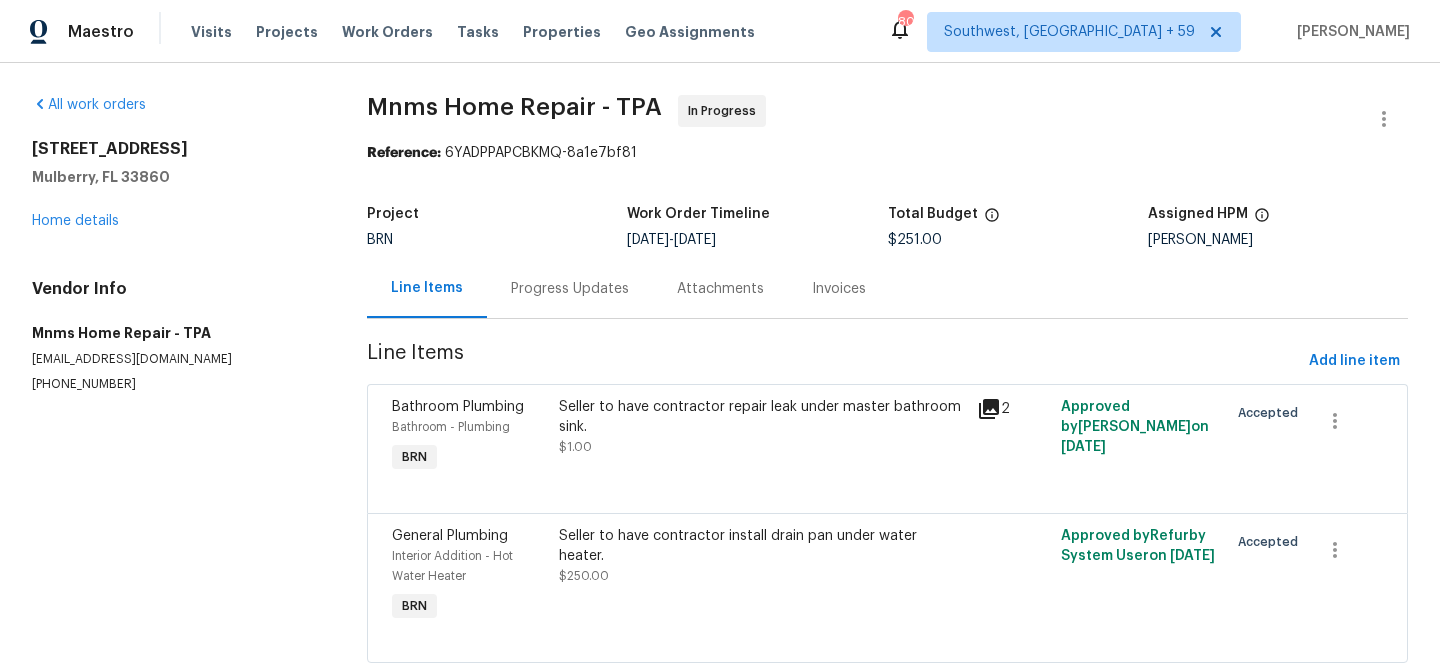 click on "Progress Updates" at bounding box center (570, 288) 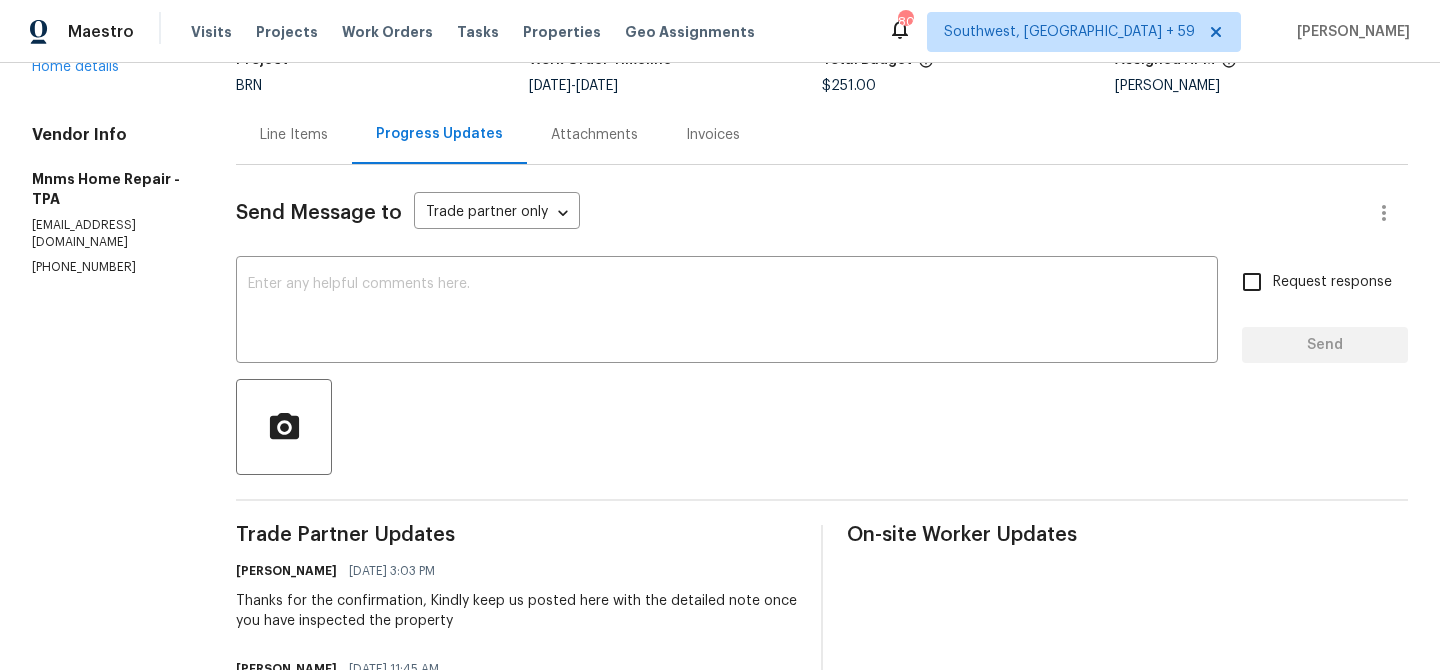 scroll, scrollTop: 88, scrollLeft: 0, axis: vertical 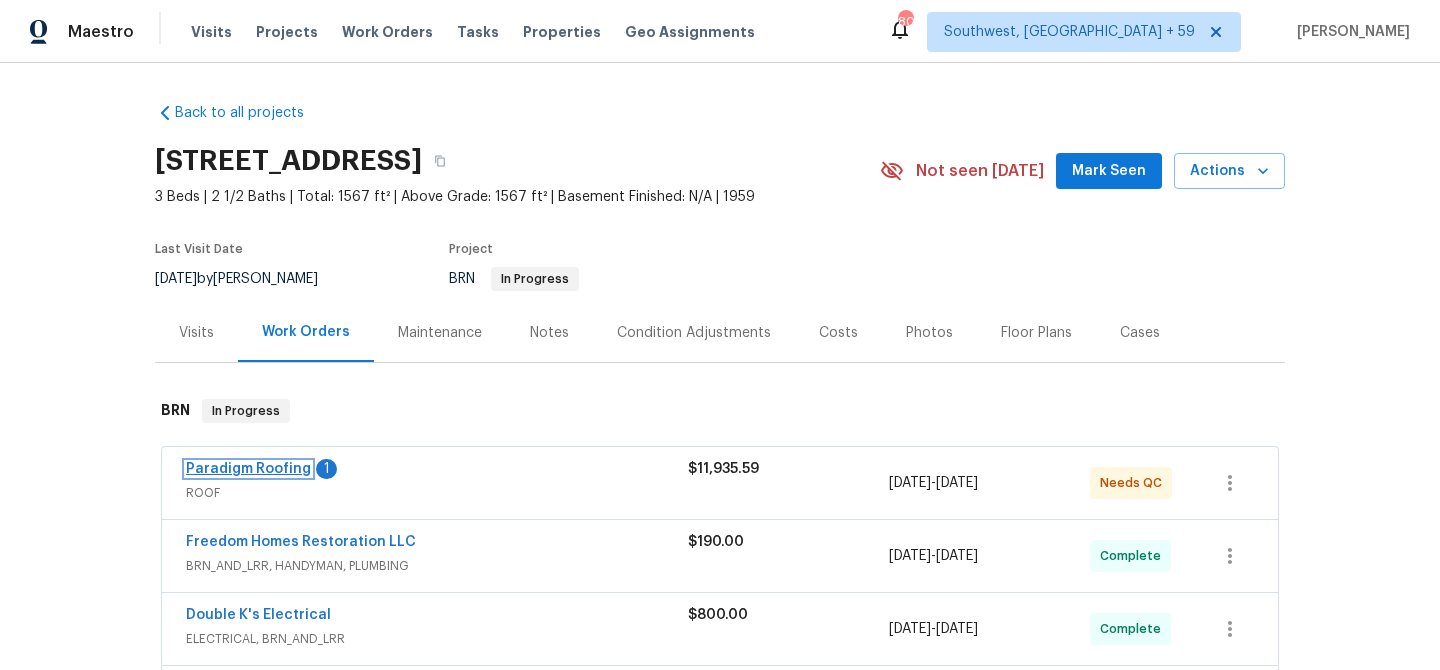 click on "Paradigm Roofing" at bounding box center [248, 469] 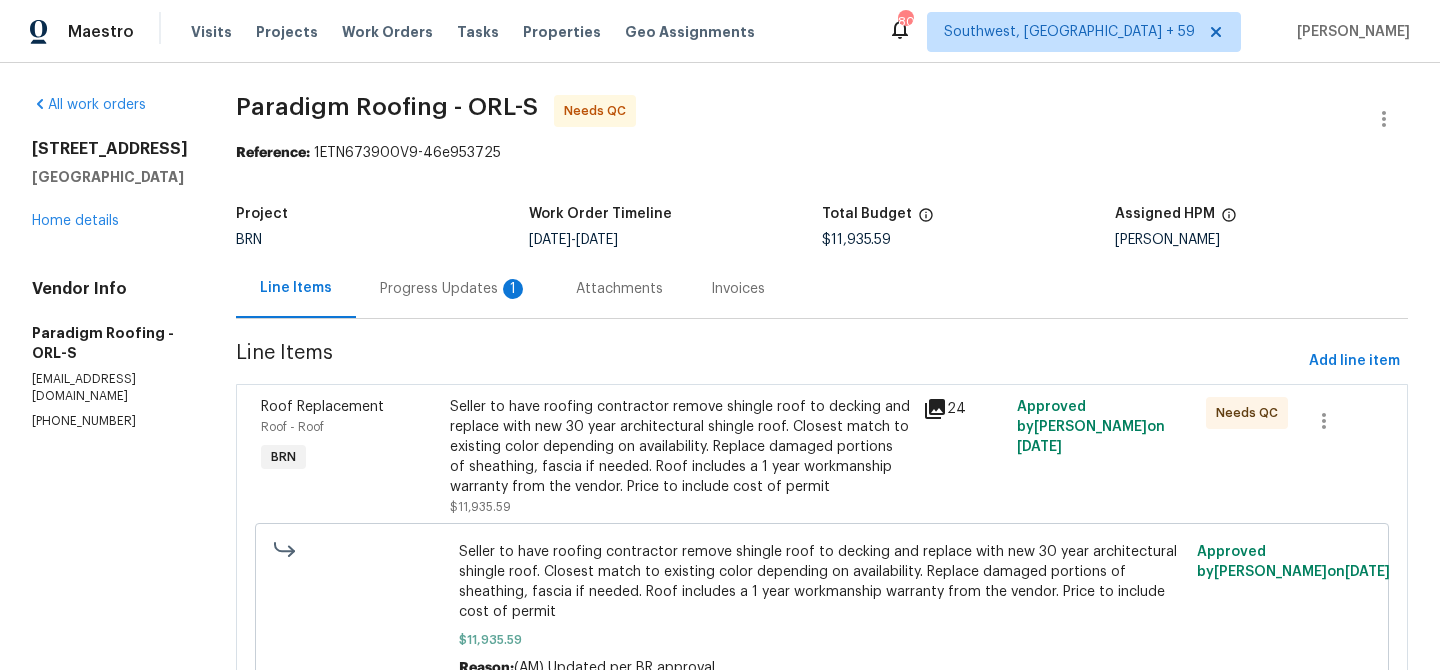 click on "Seller to have roofing contractor remove shingle roof to decking and replace with new 30 year architectural shingle roof. Closest match to existing color depending on availability. Replace damaged portions of sheathing, fascia if needed. Roof includes a 1 year workmanship warranty from the vendor. Price to include cost of permit" at bounding box center (680, 447) 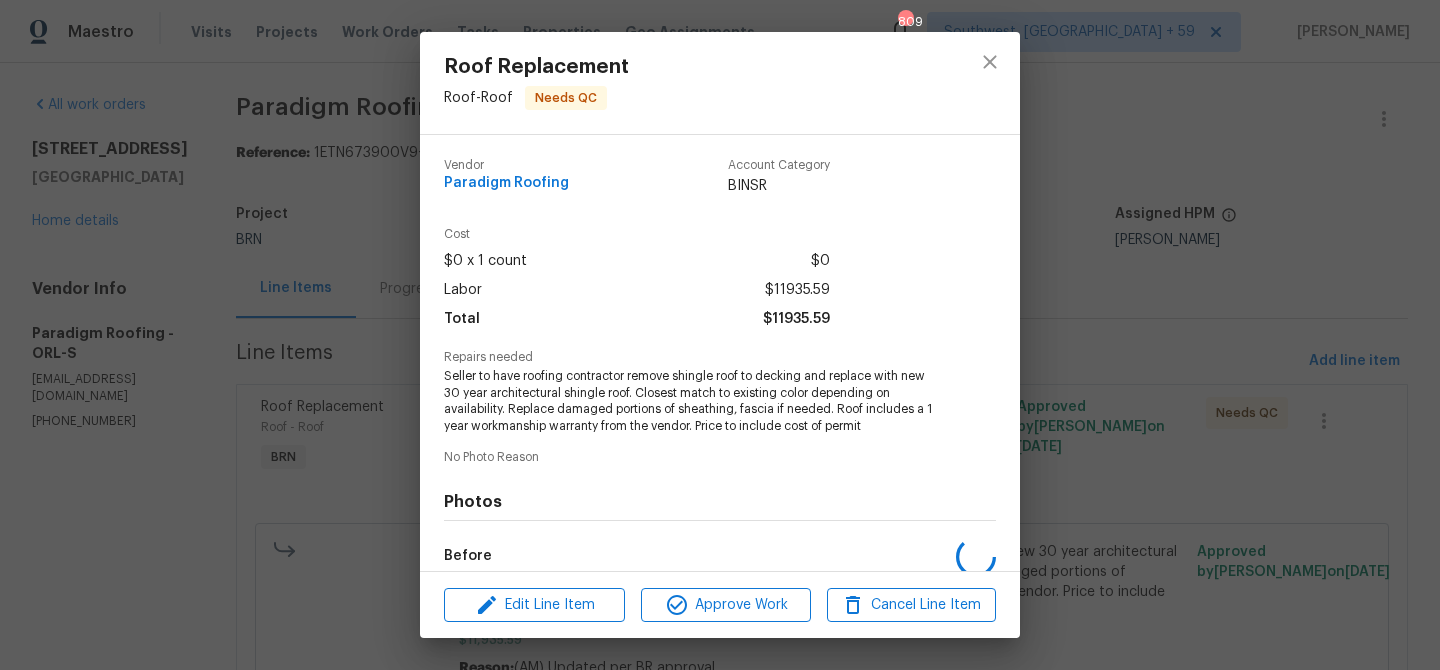 scroll, scrollTop: 234, scrollLeft: 0, axis: vertical 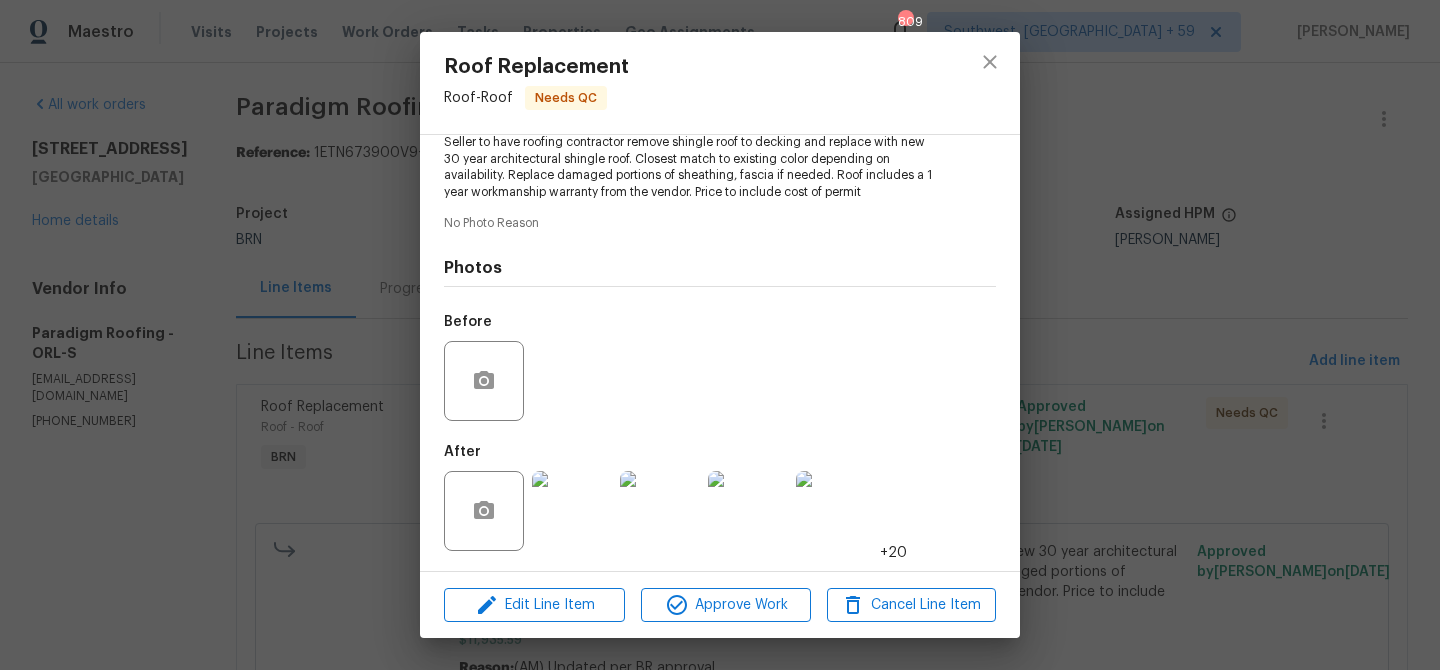 click on "Roof Replacement Roof  -  Roof Needs QC Vendor Paradigm Roofing Account Category BINSR Cost $0 x 1 count $0 Labor $11935.59 Total $11935.59 Repairs needed Seller to have roofing contractor remove shingle roof to decking and replace with new 30 year architectural shingle roof. Closest match to existing color depending on availability. Replace damaged portions of sheathing, fascia if needed. Roof includes a 1 year workmanship warranty from the vendor. Price to include cost of permit No Photo Reason   Photos Before After  +20  Edit Line Item  Approve Work  Cancel Line Item" at bounding box center (720, 335) 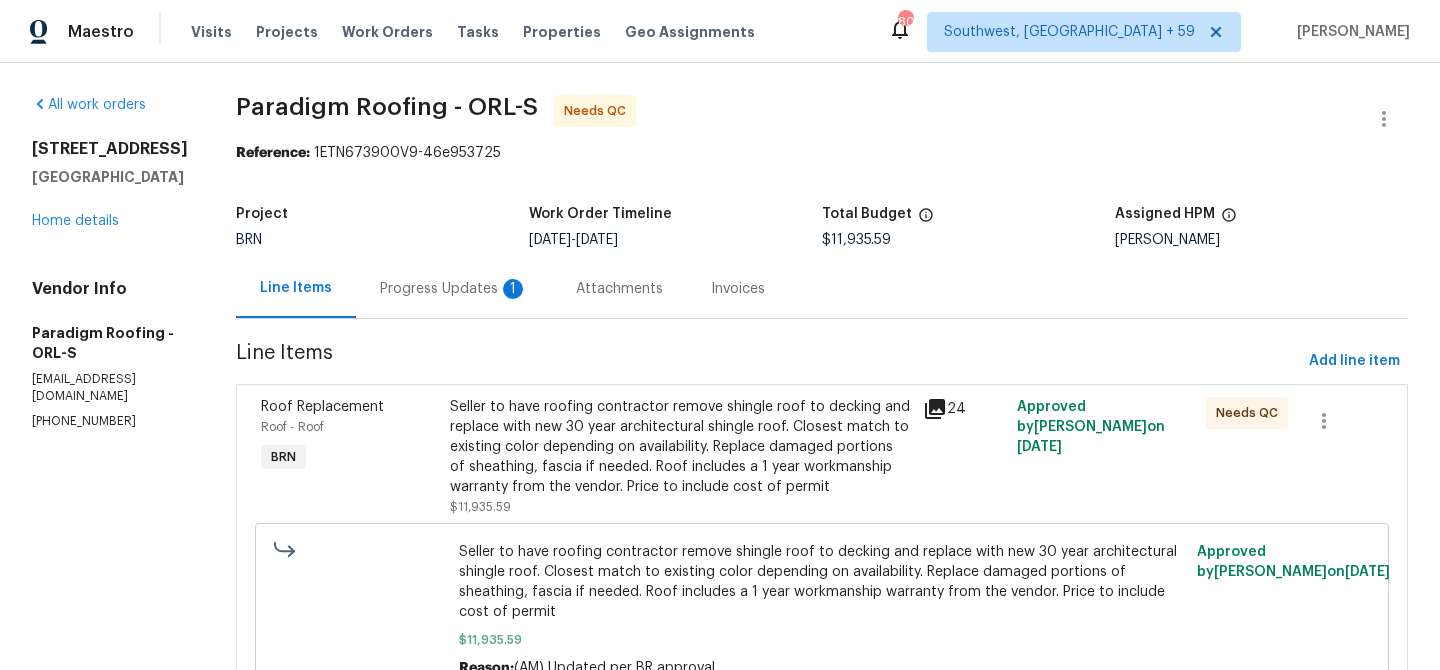 click on "Progress Updates 1" at bounding box center [454, 288] 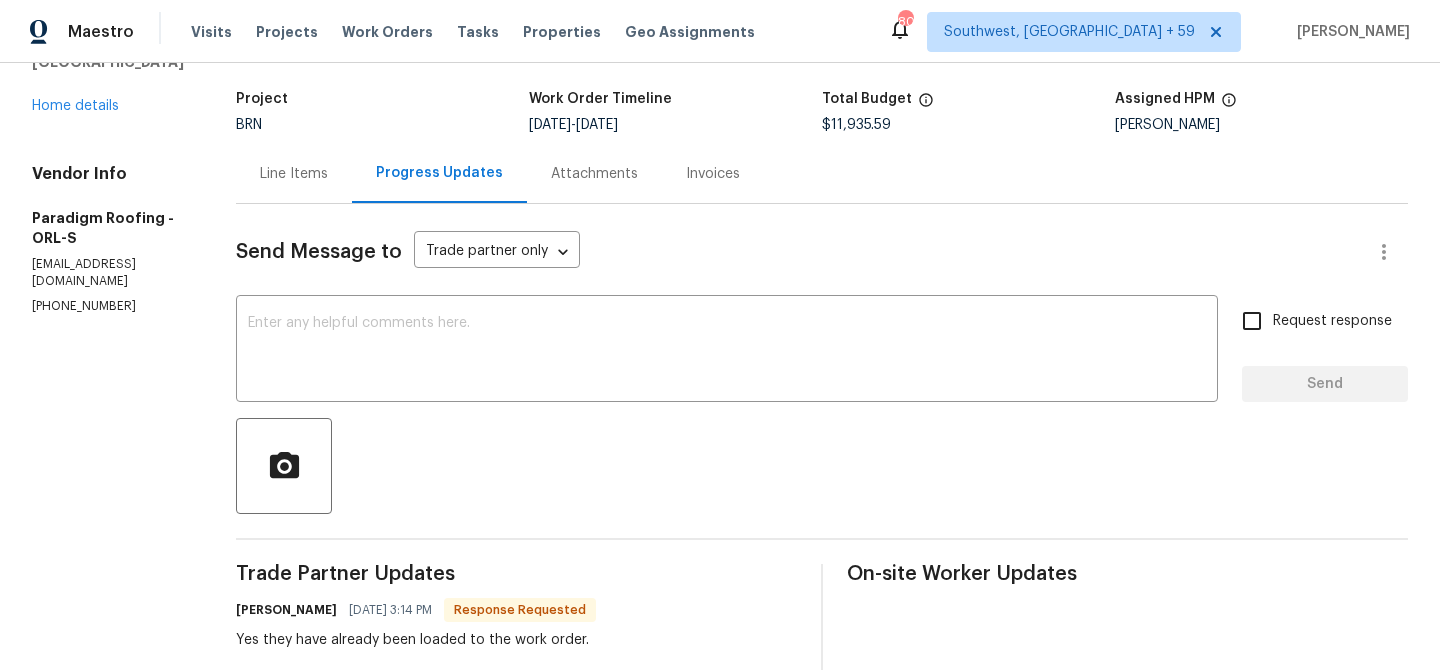 scroll, scrollTop: 0, scrollLeft: 0, axis: both 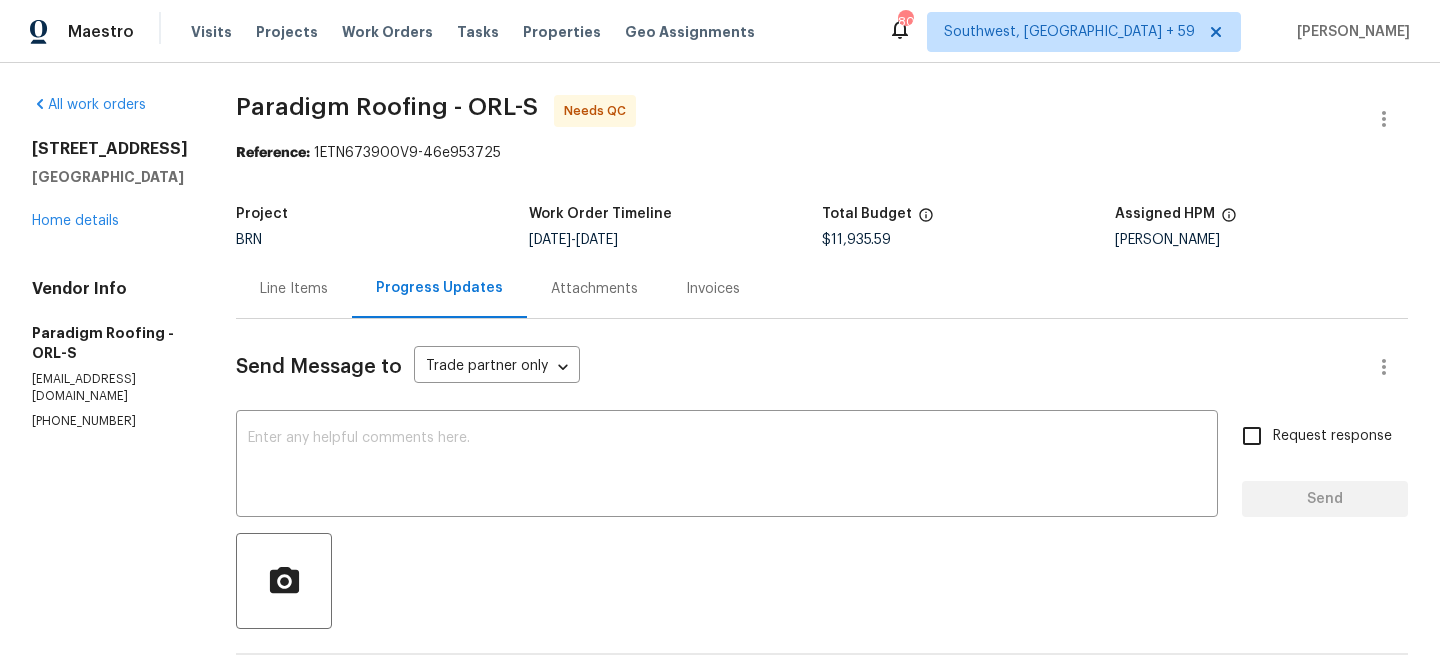 click on "Line Items" at bounding box center (294, 288) 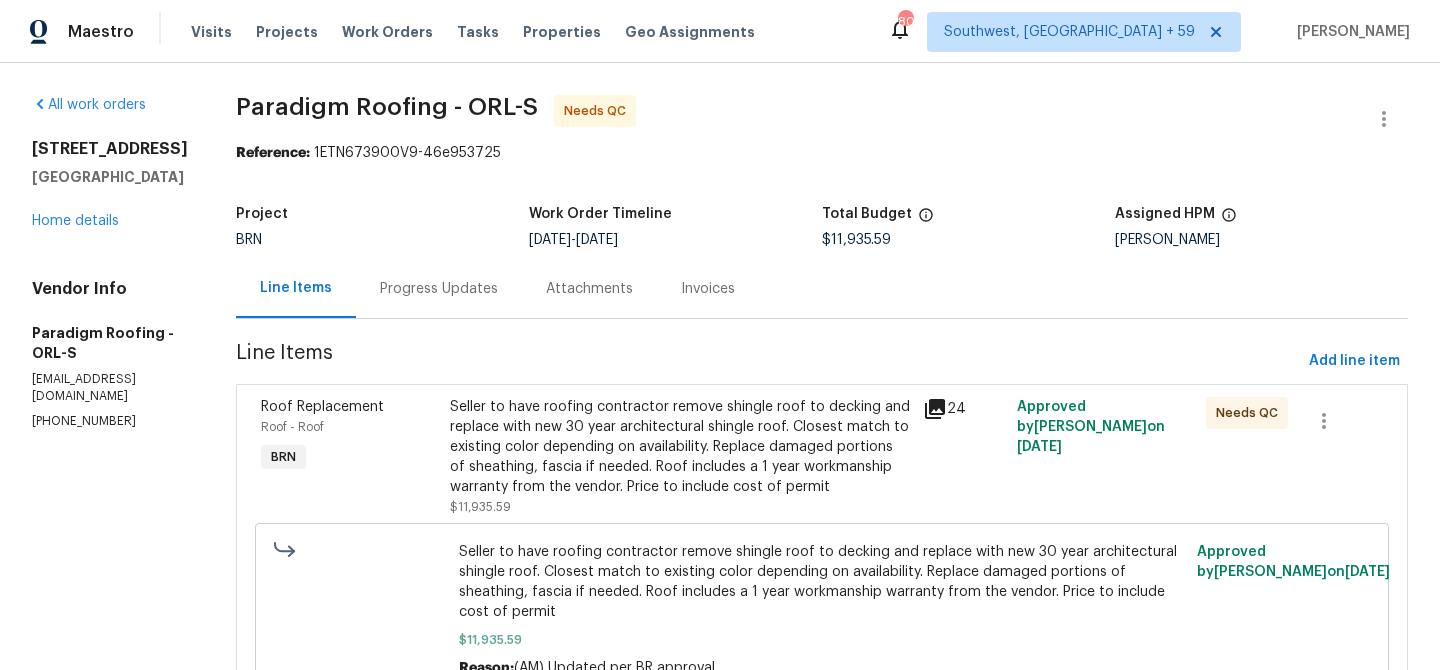 click on "Seller to have roofing contractor remove shingle roof to decking and replace with new 30 year architectural shingle roof. Closest match to existing color depending on availability. Replace damaged portions of sheathing, fascia if needed. Roof includes a 1 year workmanship warranty from the vendor. Price to include cost of permit" at bounding box center (680, 447) 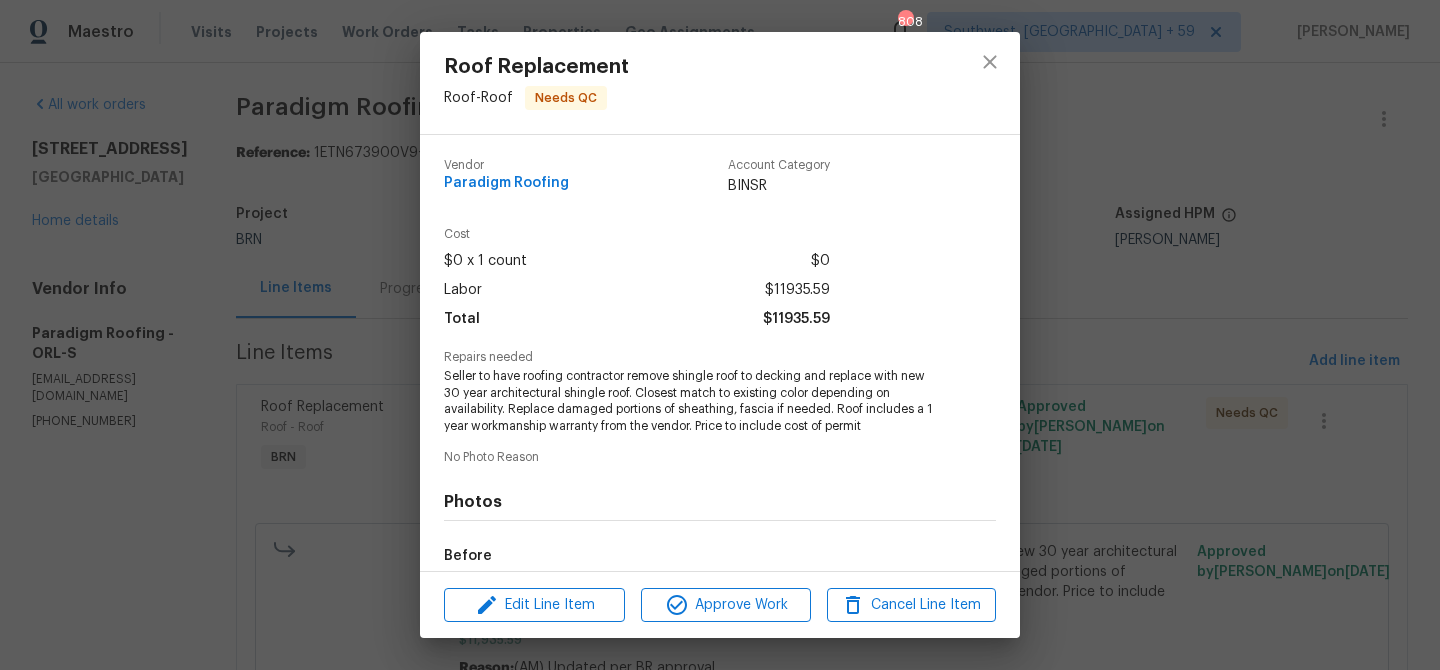 scroll, scrollTop: 234, scrollLeft: 0, axis: vertical 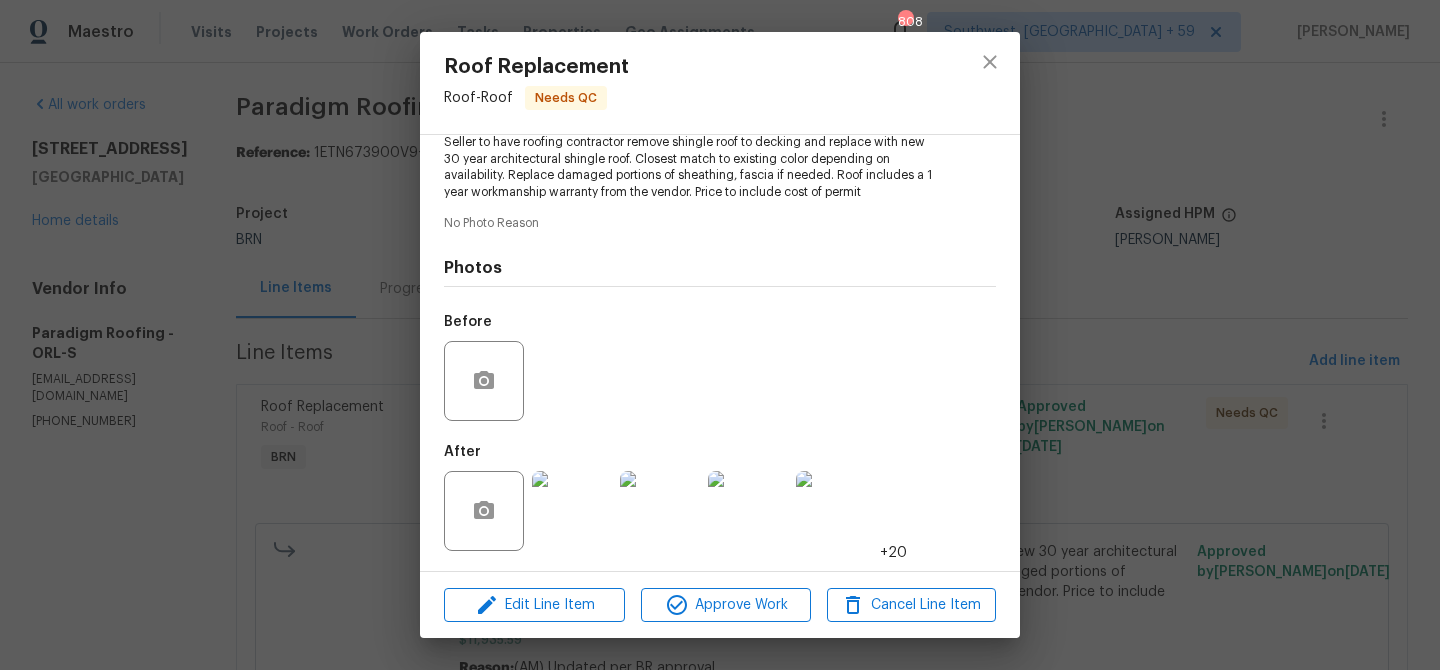click at bounding box center [572, 511] 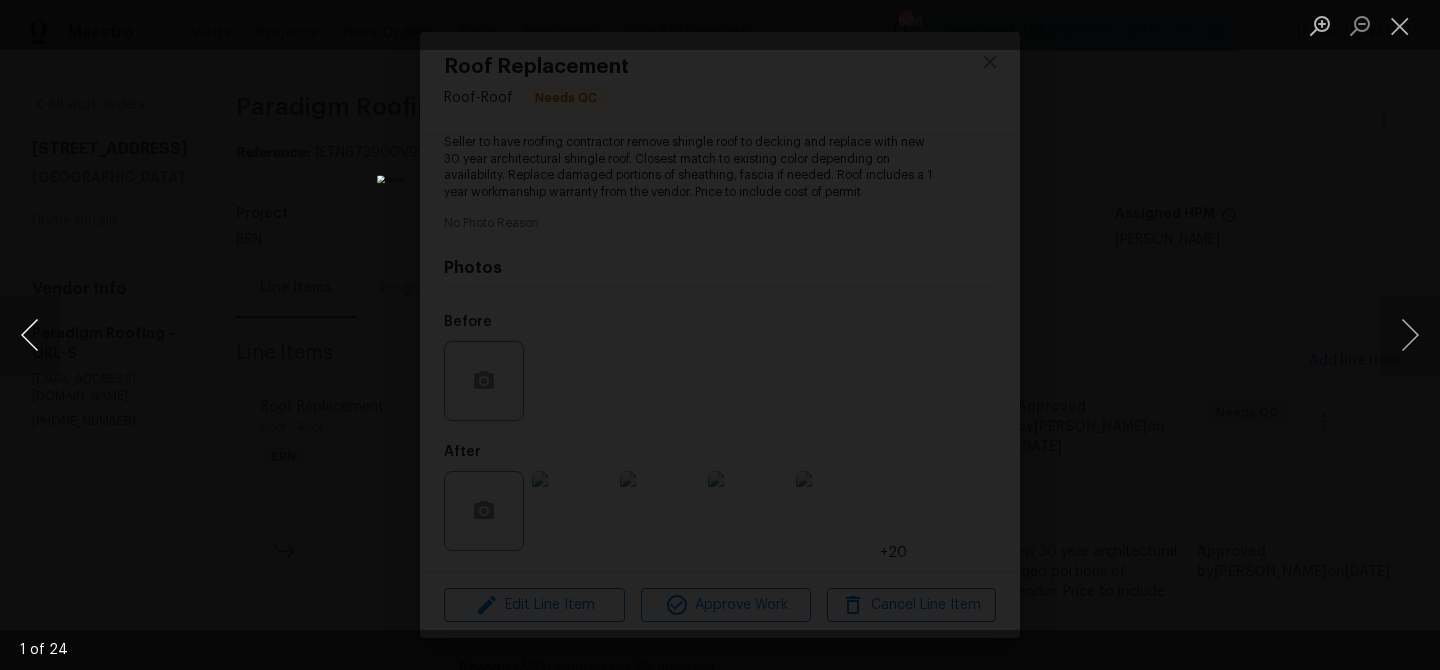 click at bounding box center (30, 335) 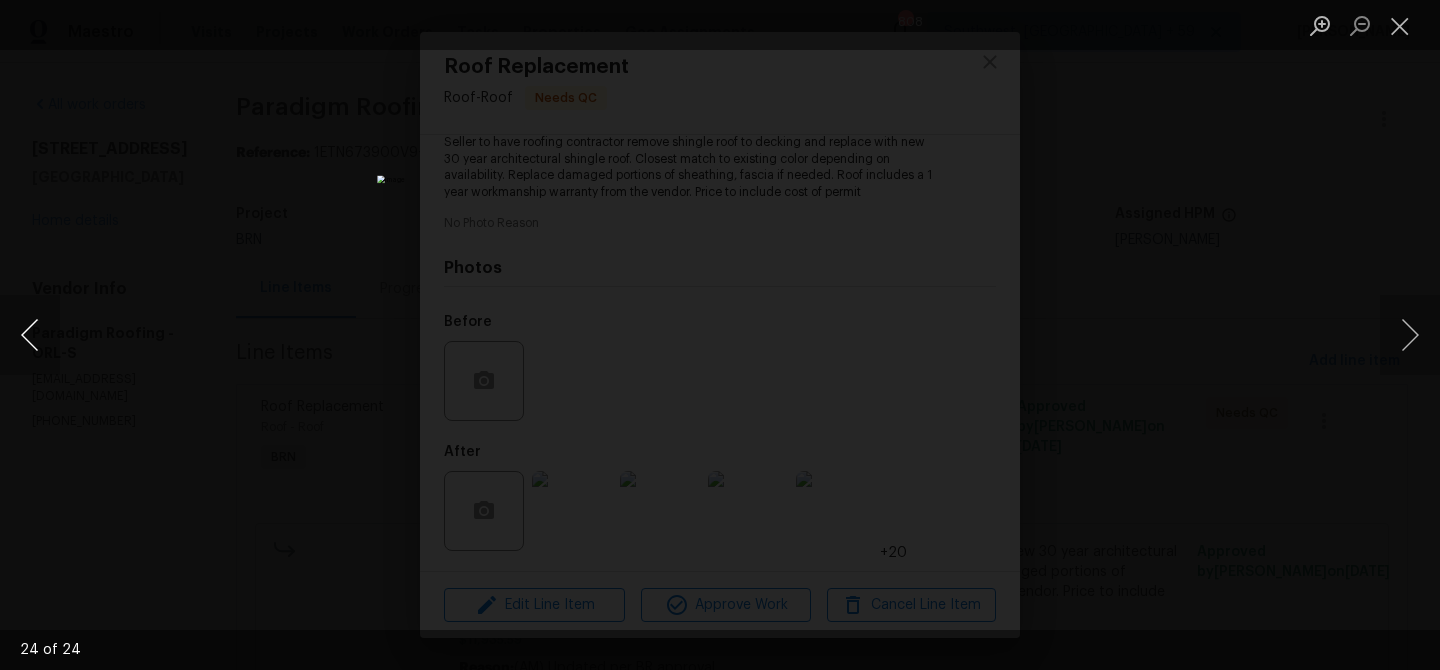 click at bounding box center (30, 335) 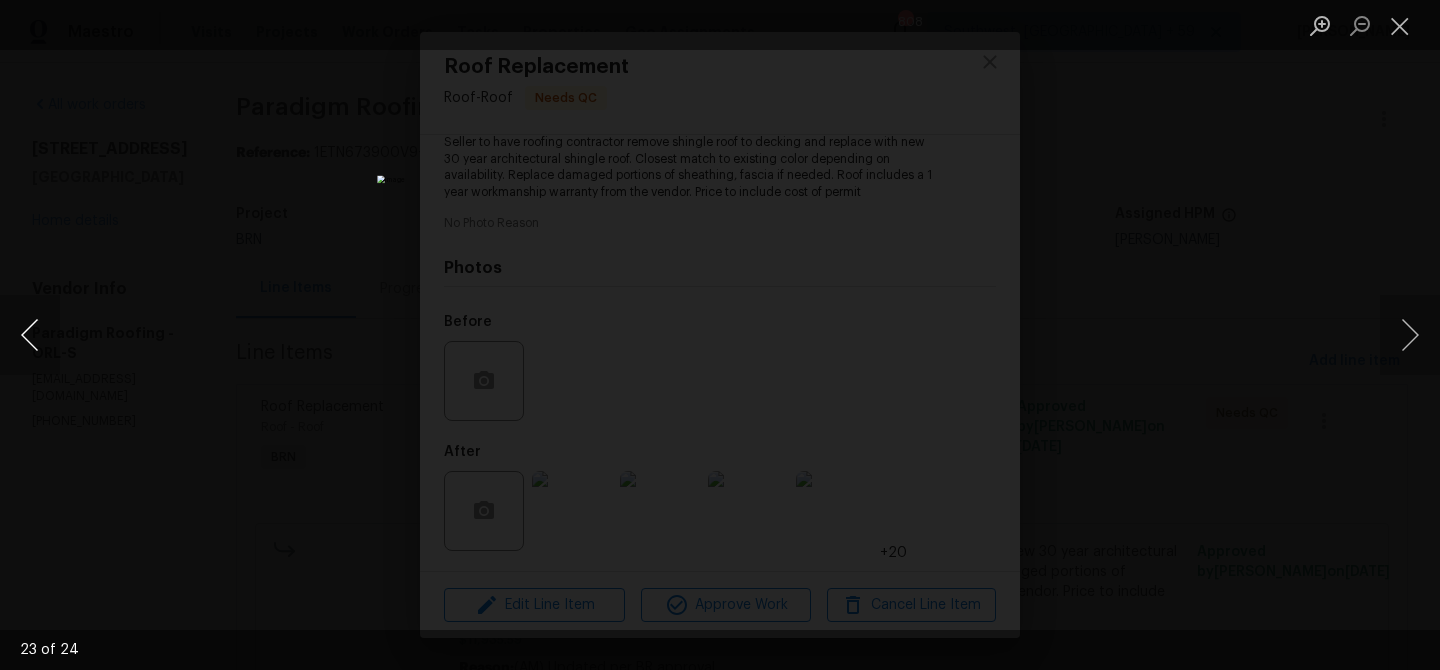 click at bounding box center [30, 335] 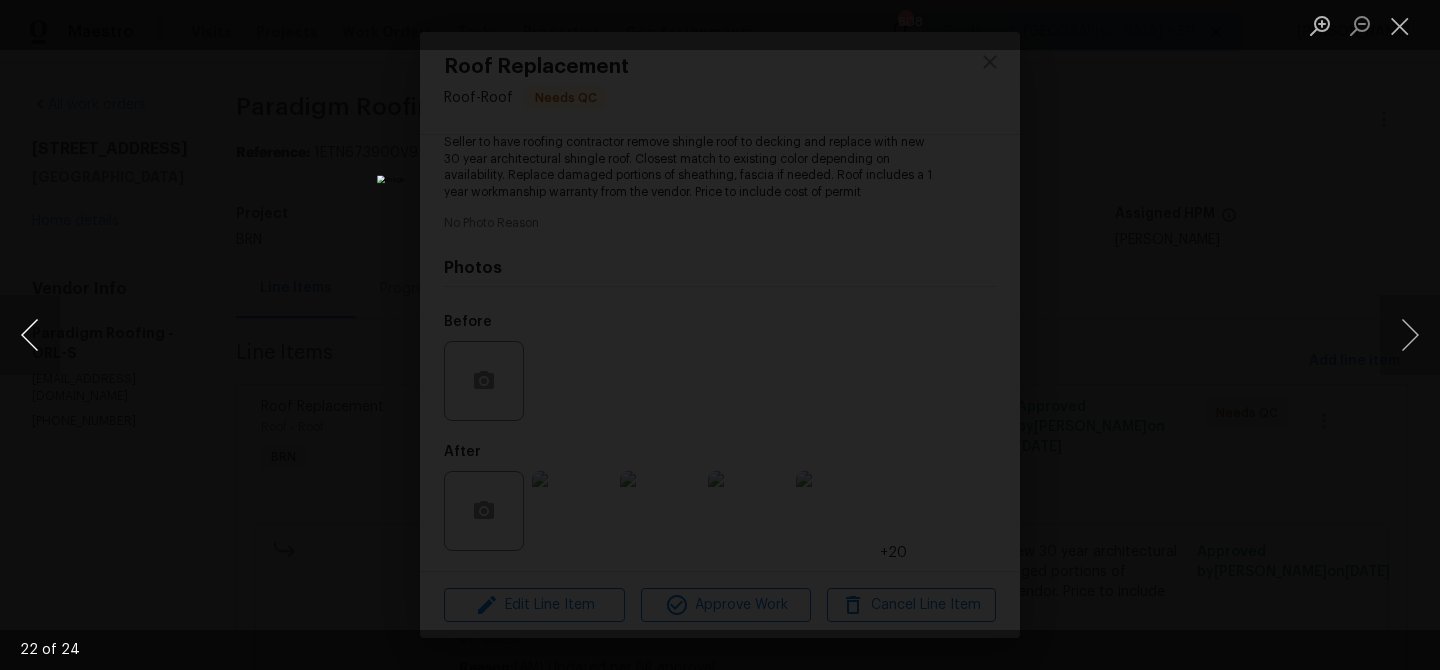 click at bounding box center [30, 335] 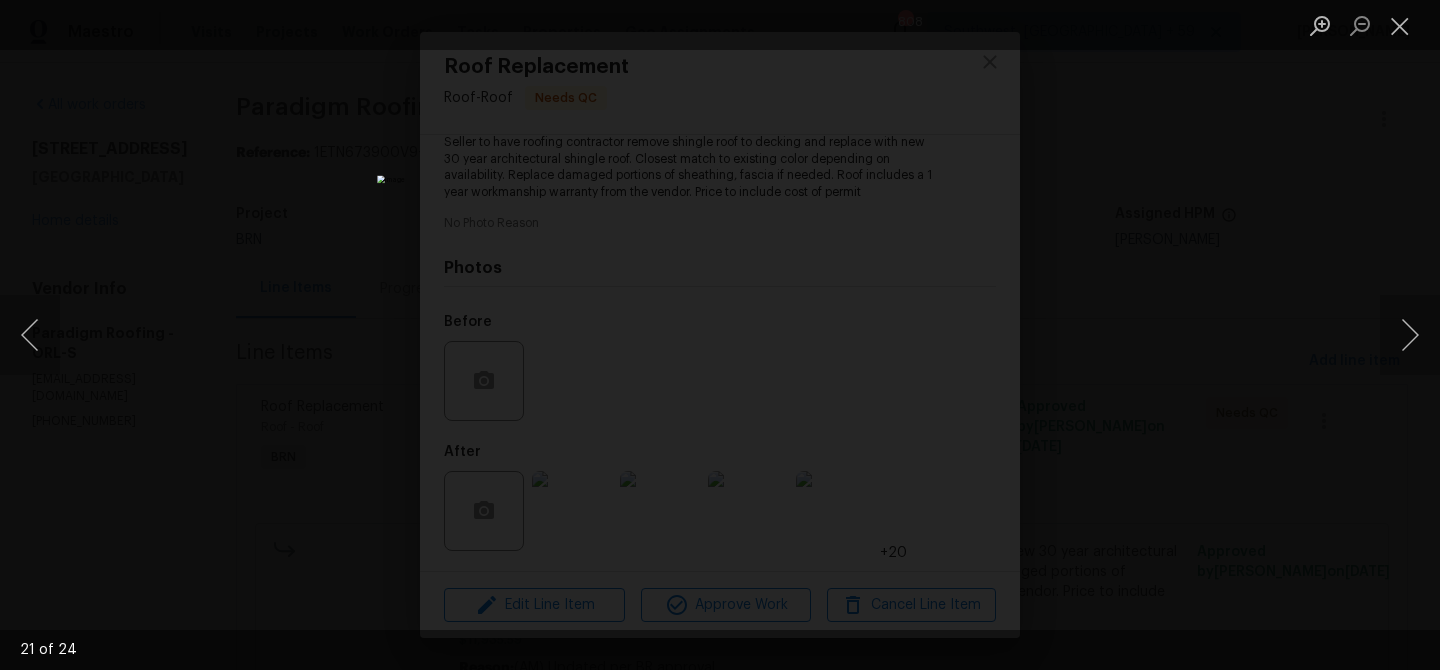 click at bounding box center [720, 335] 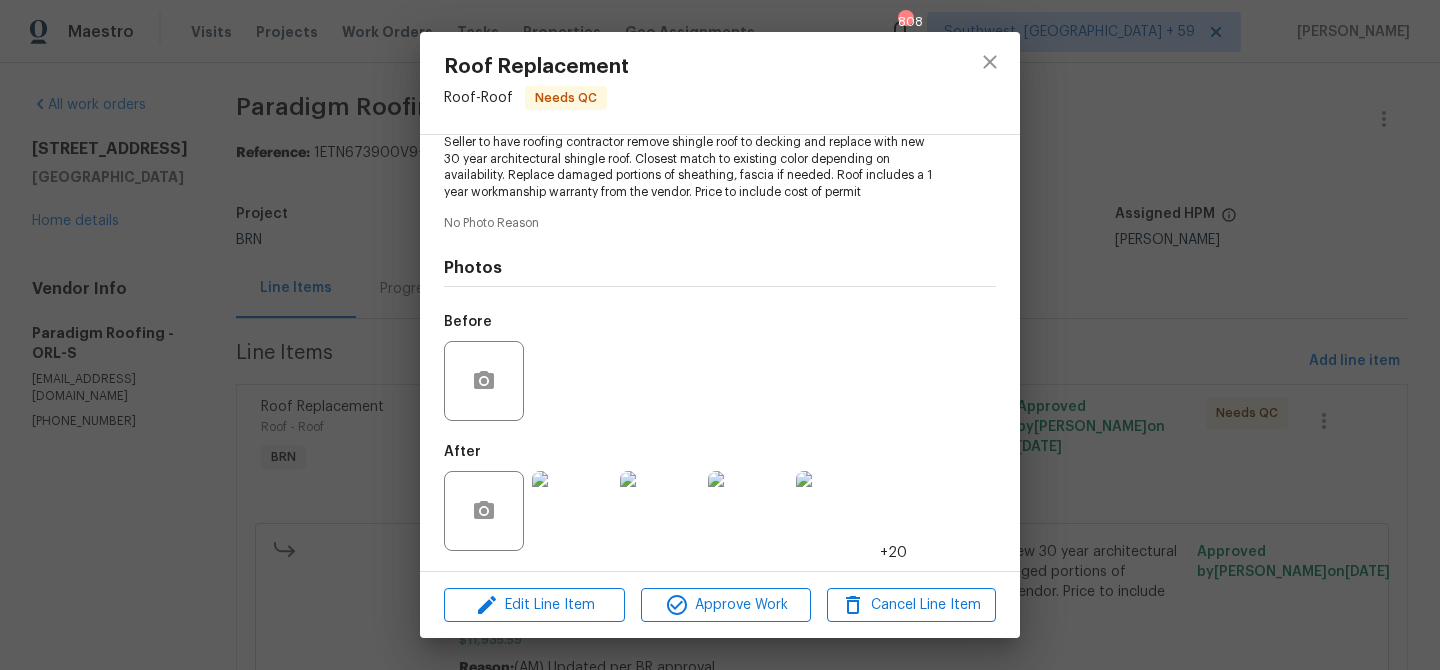 click on "Roof Replacement Roof  -  Roof Needs QC Vendor Paradigm Roofing Account Category BINSR Cost $0 x 1 count $0 Labor $11935.59 Total $11935.59 Repairs needed Seller to have roofing contractor remove shingle roof to decking and replace with new 30 year architectural shingle roof. Closest match to existing color depending on availability. Replace damaged portions of sheathing, fascia if needed. Roof includes a 1 year workmanship warranty from the vendor. Price to include cost of permit No Photo Reason   Photos Before After  +20  Edit Line Item  Approve Work  Cancel Line Item" at bounding box center (720, 335) 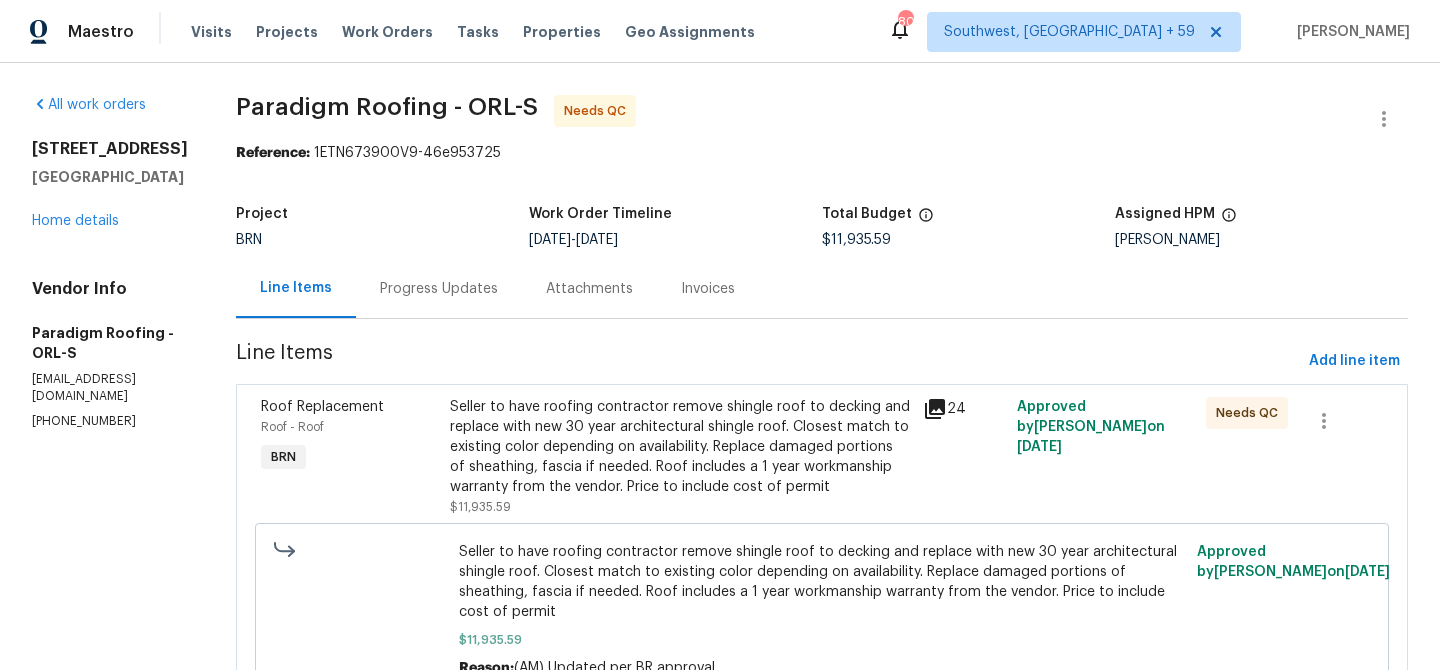 click on "Roof Replacement Roof - Roof BRN" at bounding box center (349, 457) 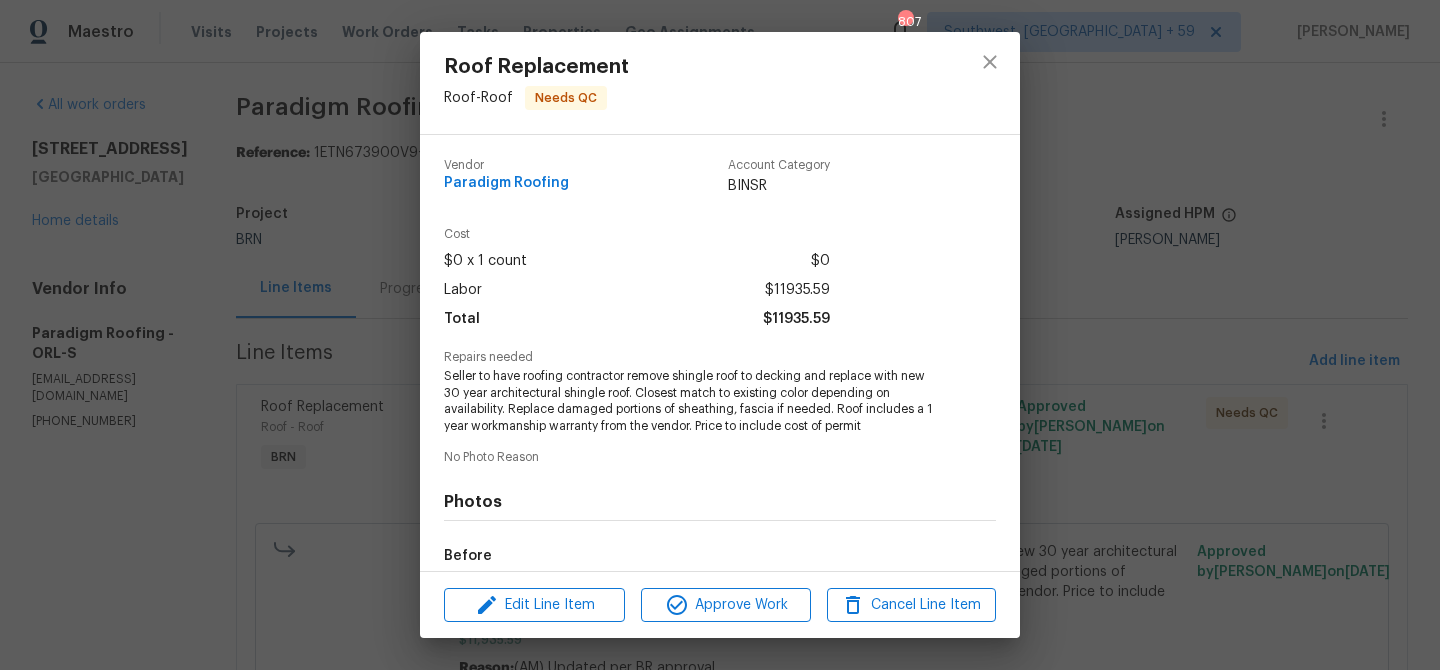 scroll, scrollTop: 234, scrollLeft: 0, axis: vertical 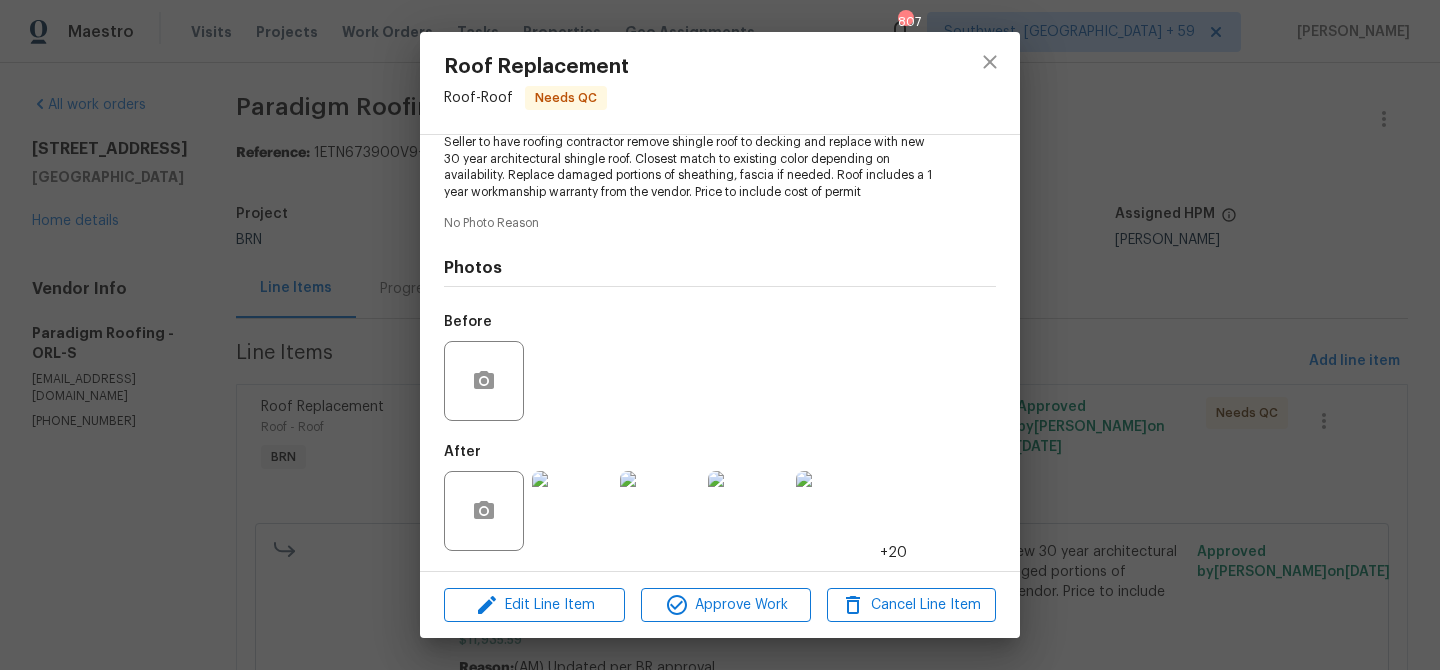 click at bounding box center (572, 511) 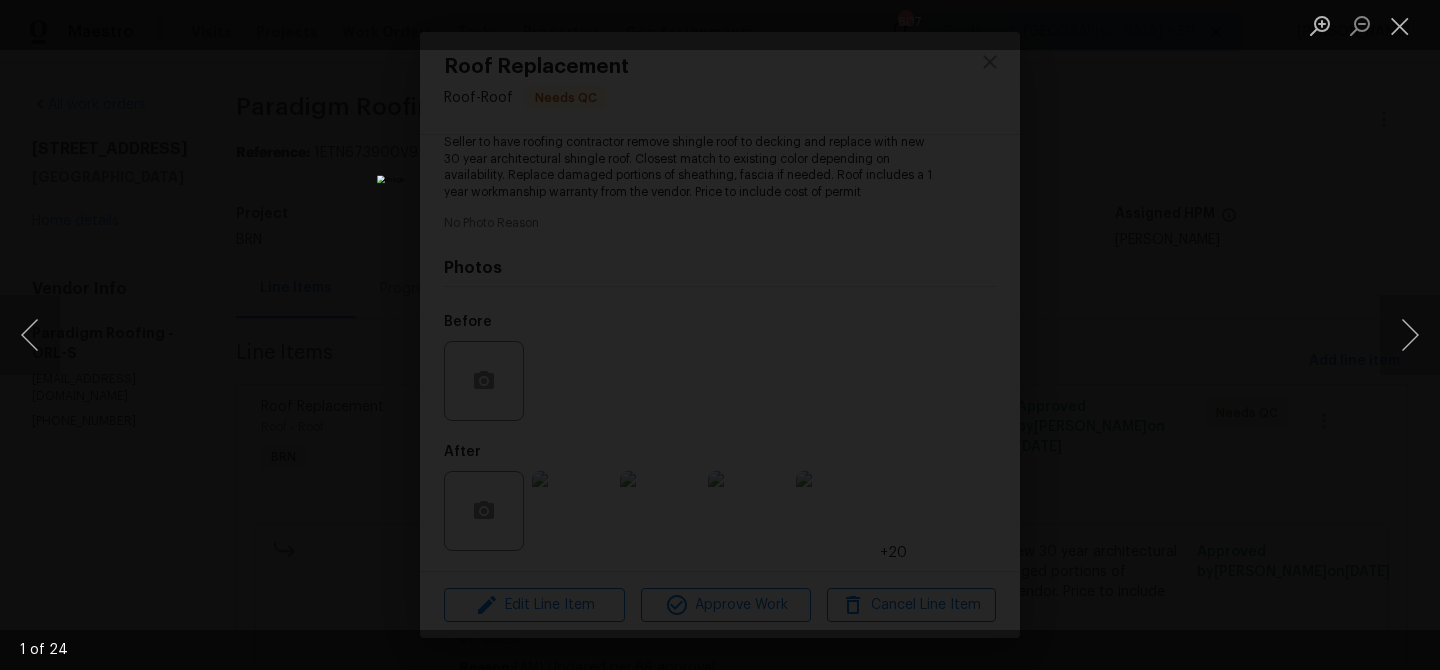 click at bounding box center (720, 335) 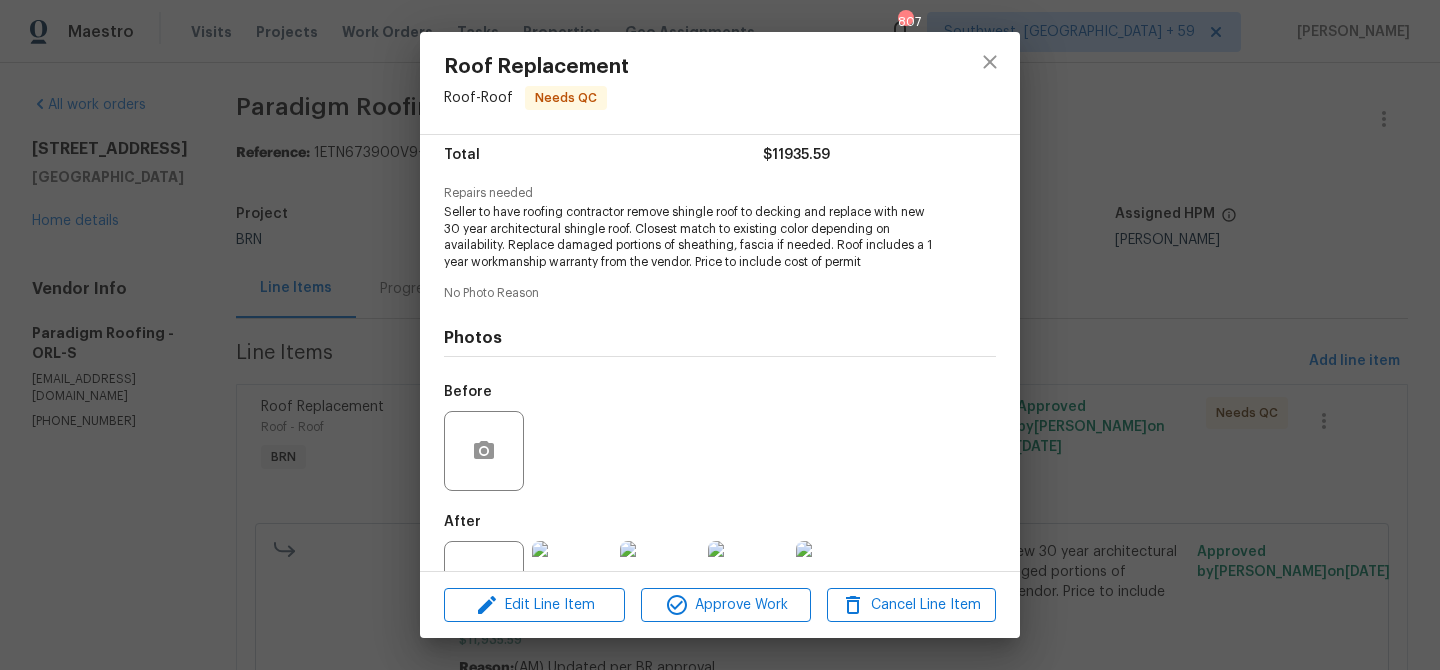 scroll, scrollTop: 234, scrollLeft: 0, axis: vertical 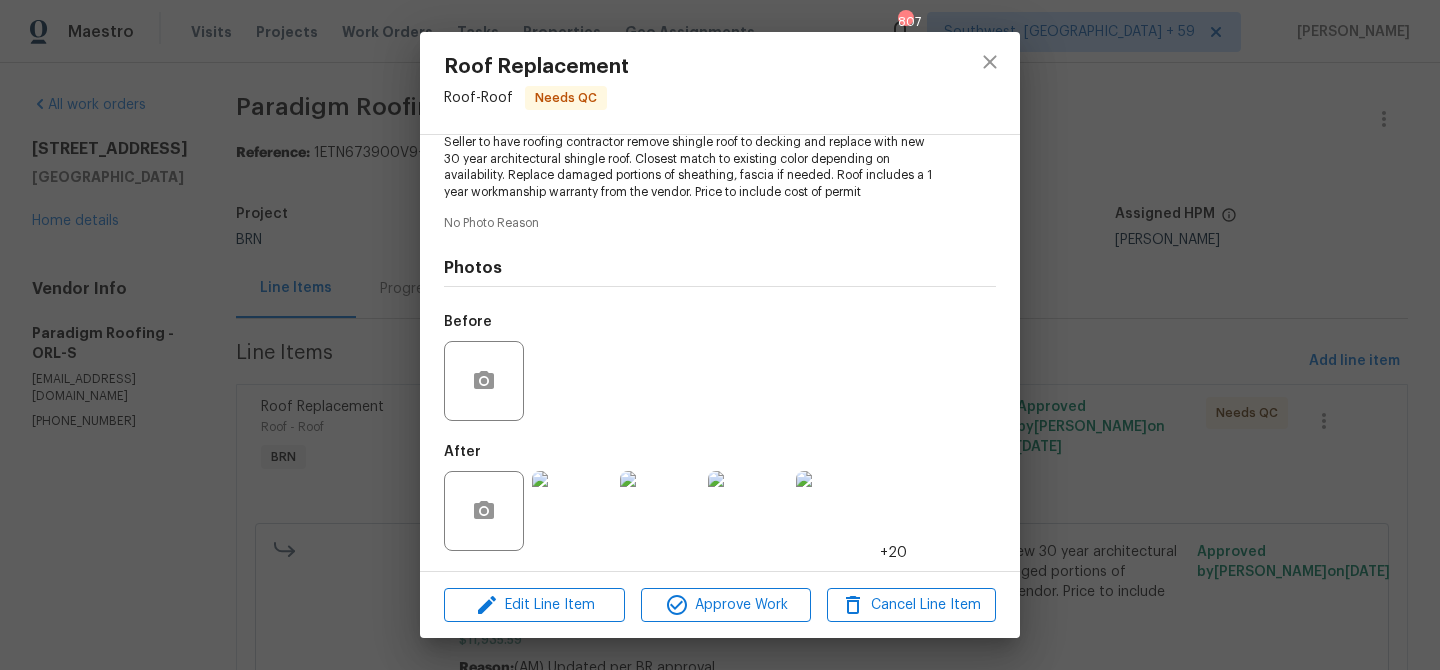 click at bounding box center [572, 511] 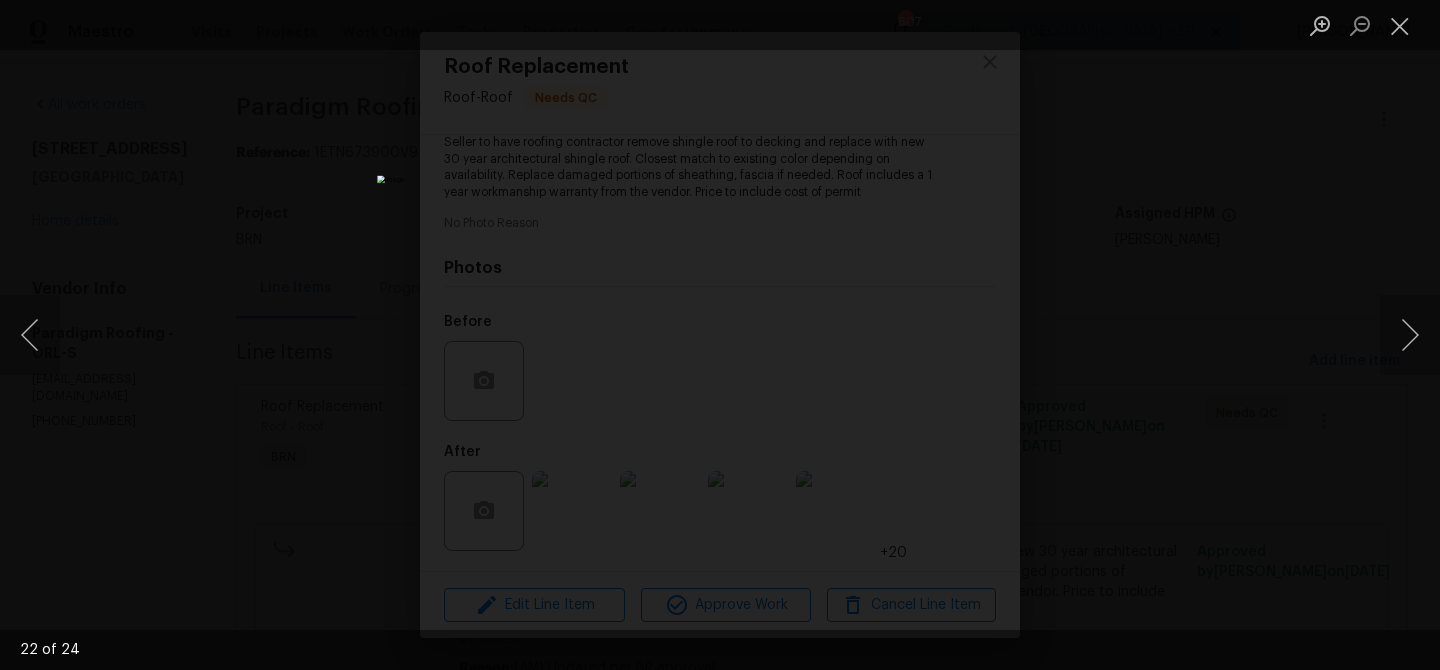 click at bounding box center (720, 335) 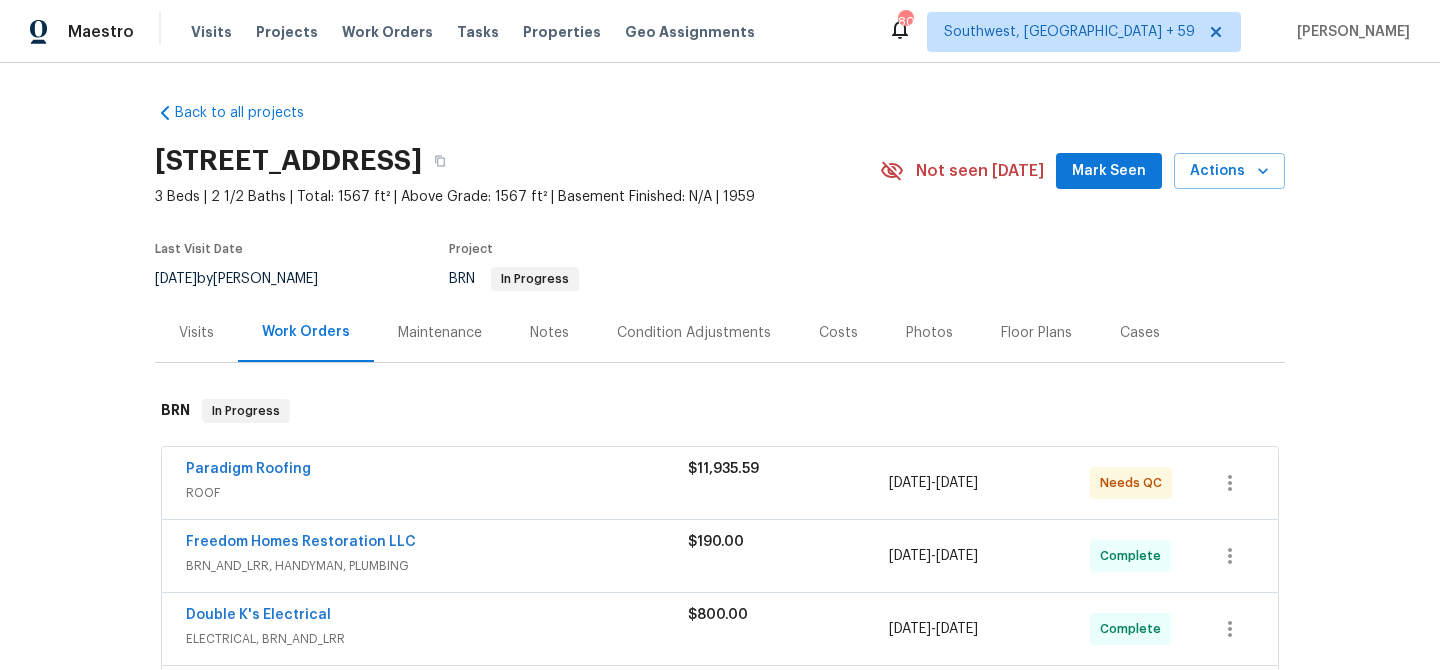 scroll, scrollTop: 0, scrollLeft: 0, axis: both 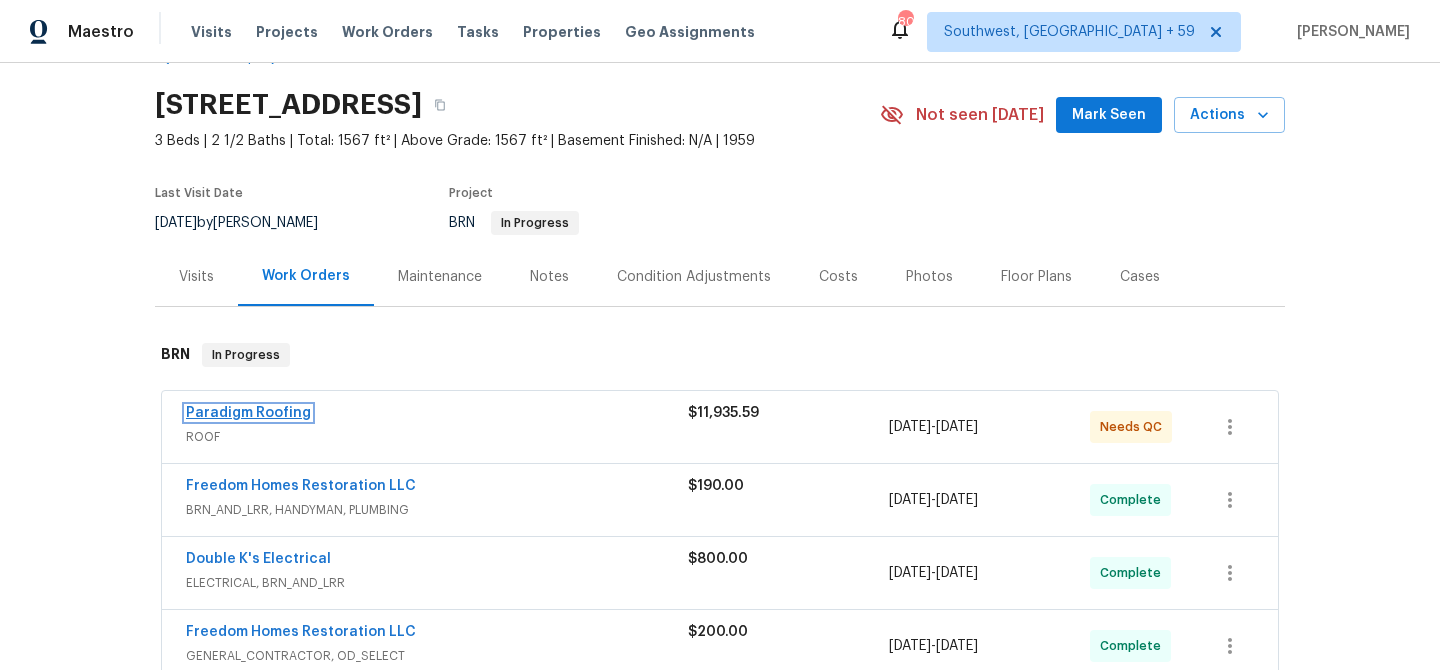 click on "Paradigm Roofing" at bounding box center [248, 413] 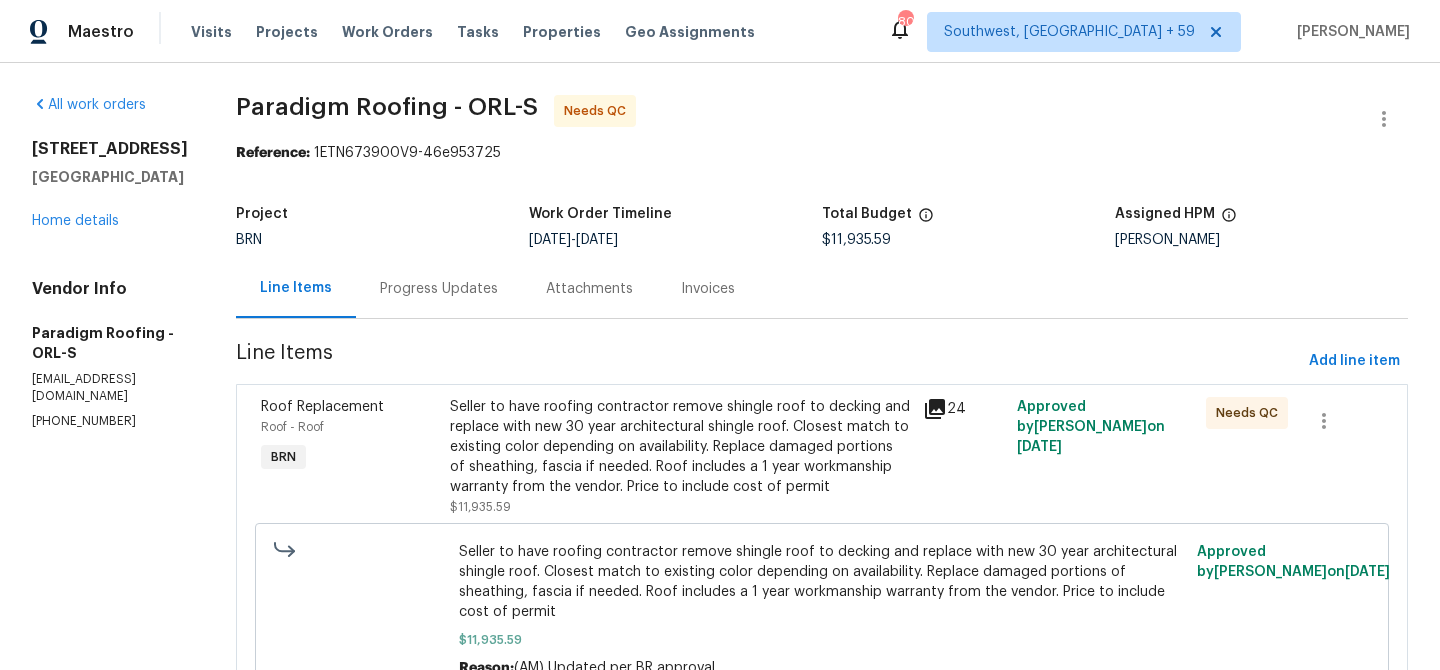 click on "Seller to have roofing contractor remove shingle roof to decking and replace with new 30 year architectural shingle roof. Closest match to existing color depending on availability. Replace damaged portions of sheathing, fascia if needed. Roof includes a 1 year workmanship warranty from the vendor. Price to include cost of permit" at bounding box center (680, 447) 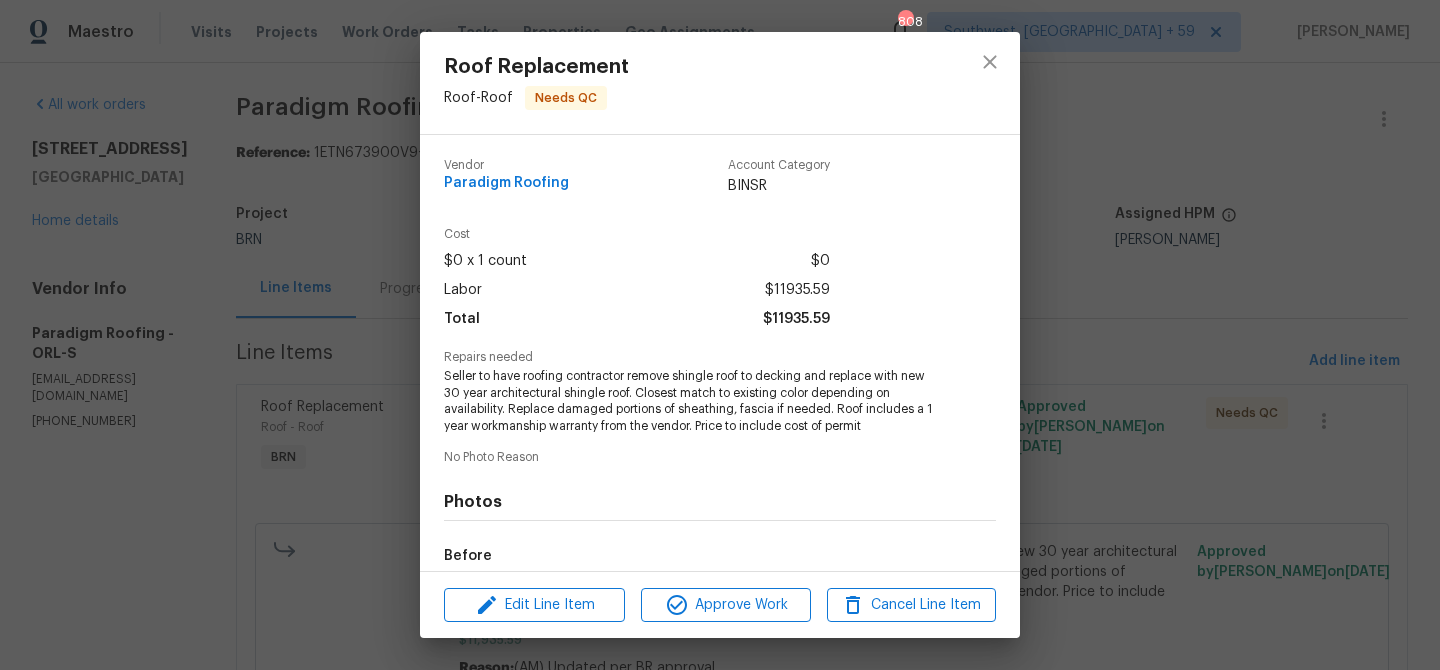 scroll, scrollTop: 234, scrollLeft: 0, axis: vertical 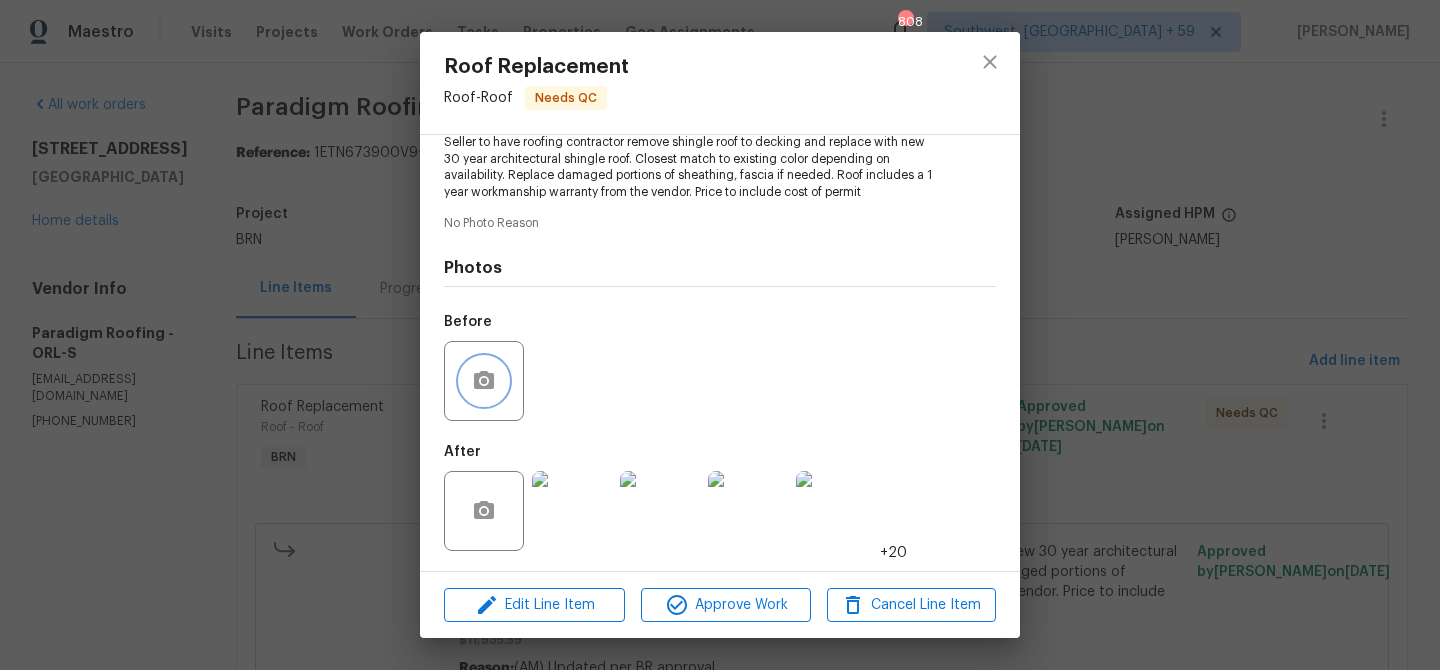 click 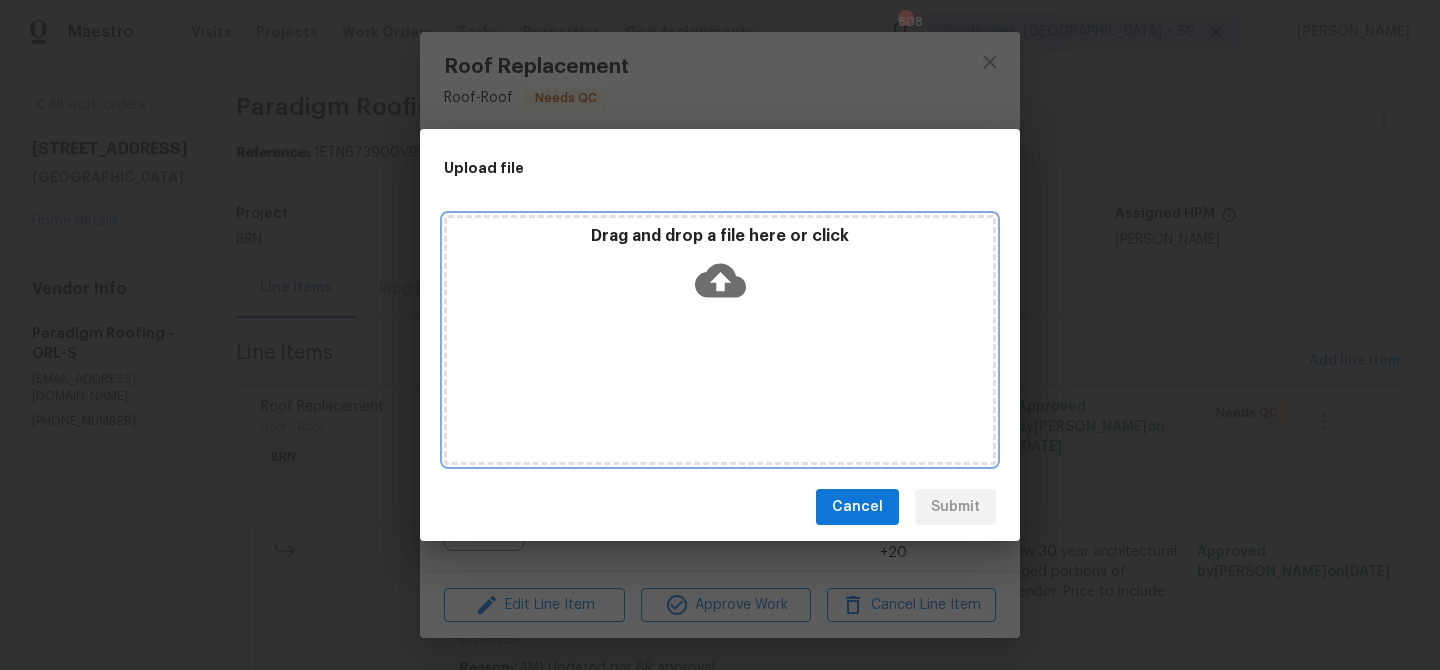 click 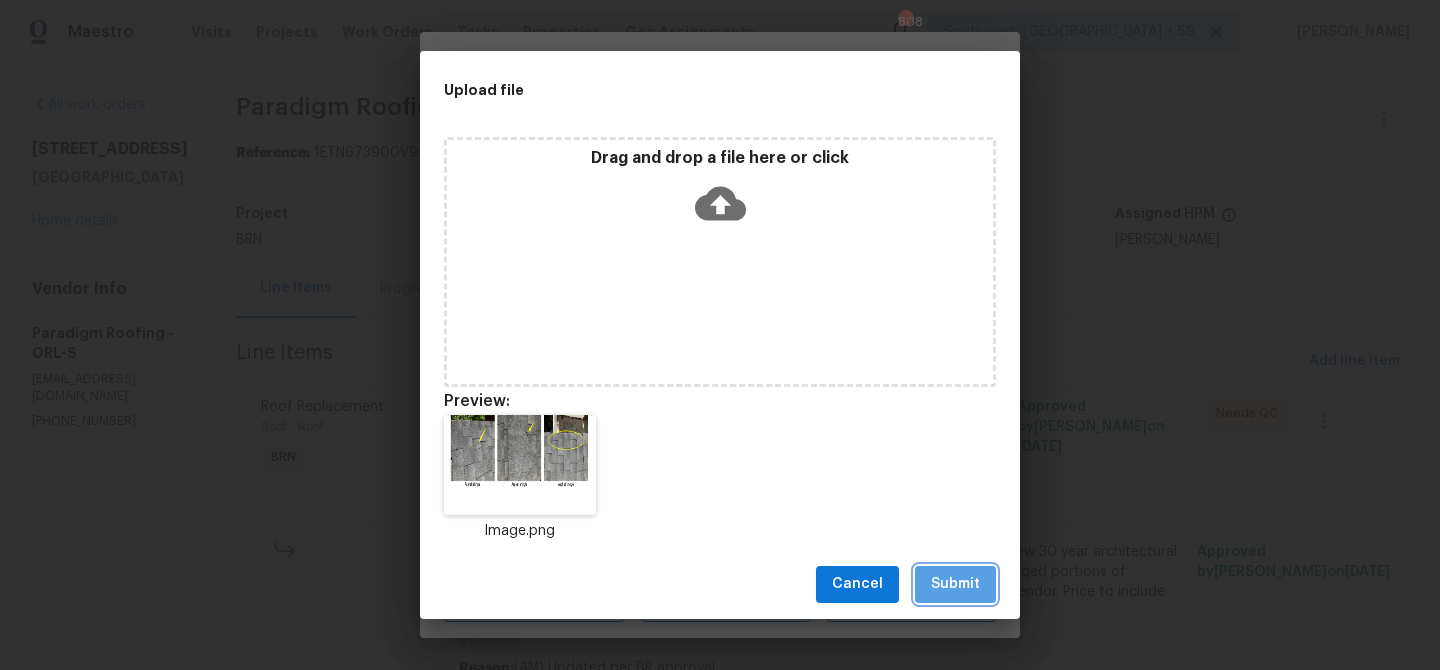 click on "Submit" at bounding box center (955, 584) 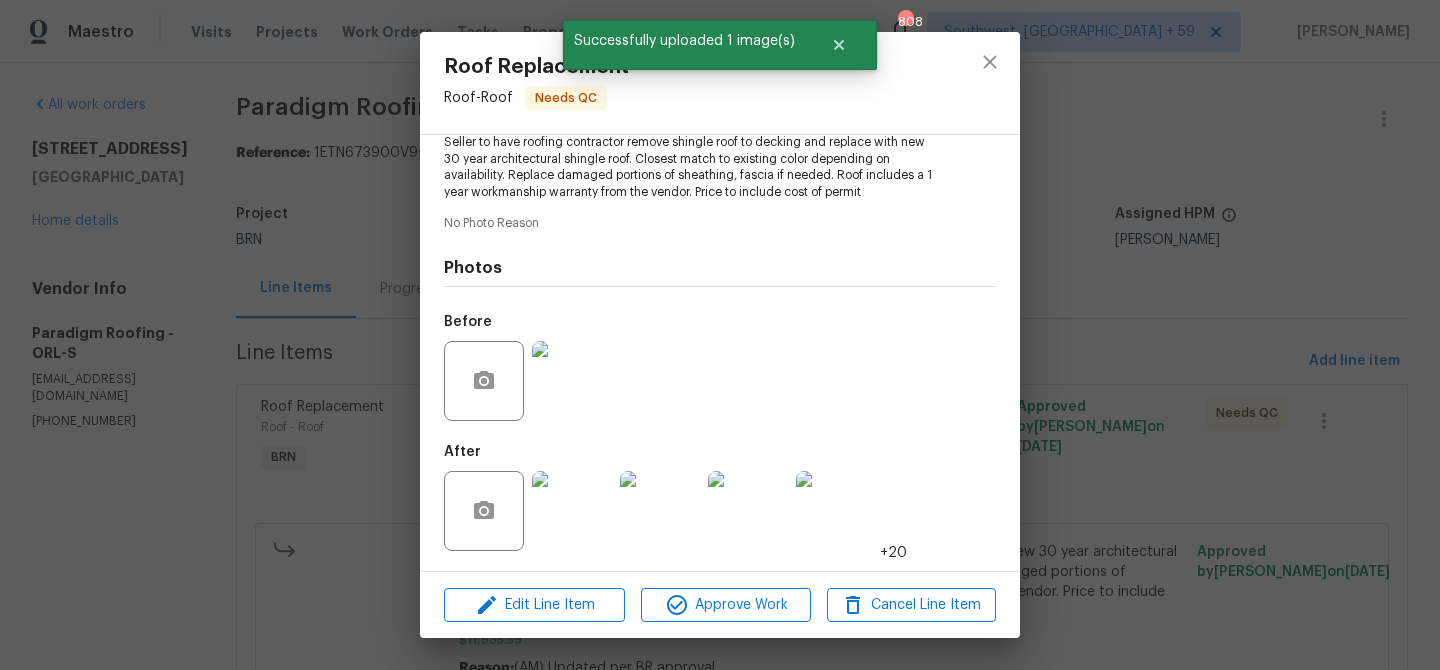 click on "Roof Replacement Roof  -  Roof Needs QC Vendor Paradigm Roofing Account Category BINSR Cost $0 x 1 count $0 Labor $11935.59 Total $11935.59 Repairs needed Seller to have roofing contractor remove shingle roof to decking and replace with new 30 year architectural shingle roof. Closest match to existing color depending on availability. Replace damaged portions of sheathing, fascia if needed. Roof includes a 1 year workmanship warranty from the vendor. Price to include cost of permit No Photo Reason   Photos Before After  +20  Edit Line Item  Approve Work  Cancel Line Item" at bounding box center [720, 335] 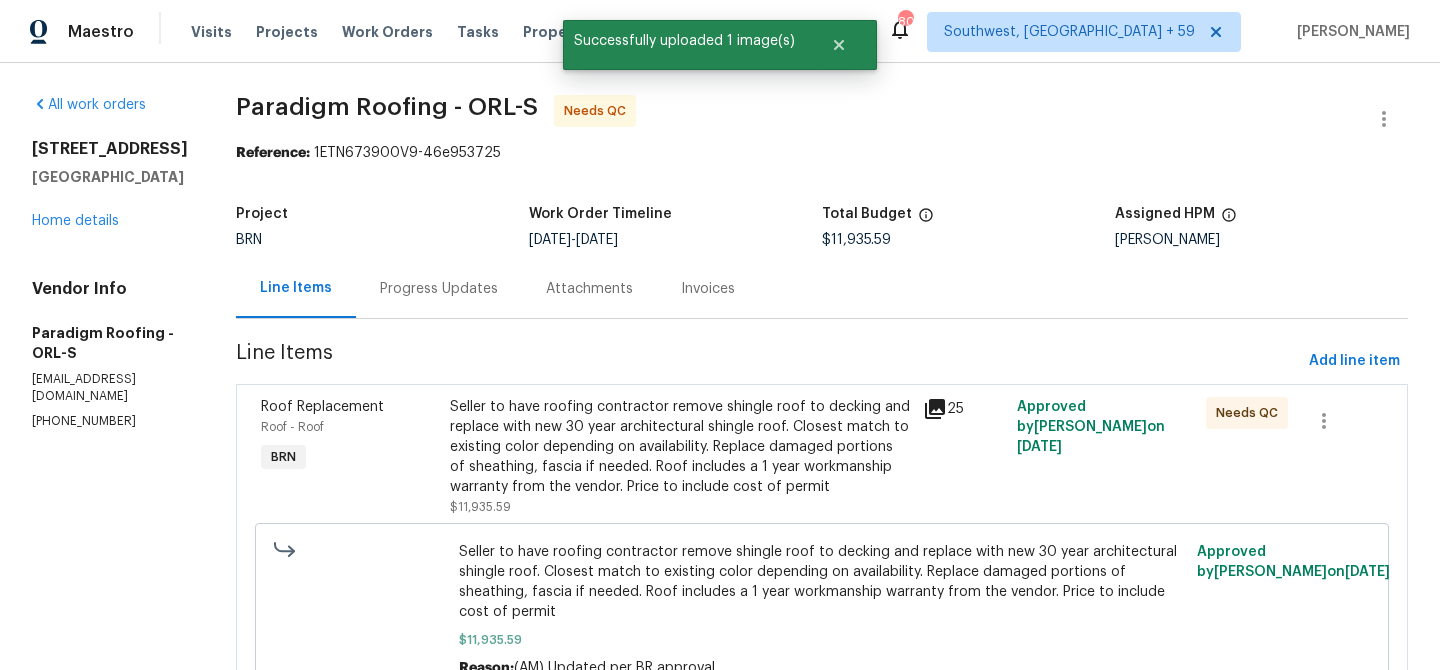 click on "Progress Updates" at bounding box center (439, 289) 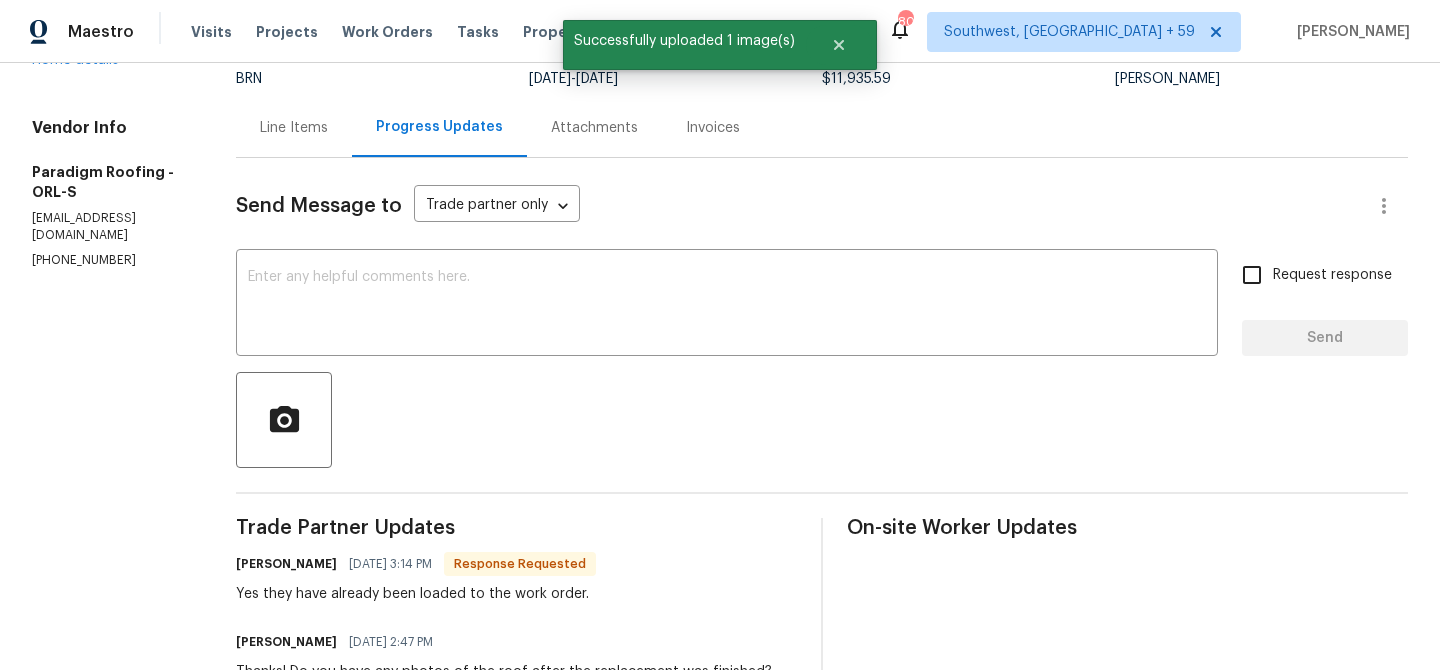 scroll, scrollTop: 165, scrollLeft: 0, axis: vertical 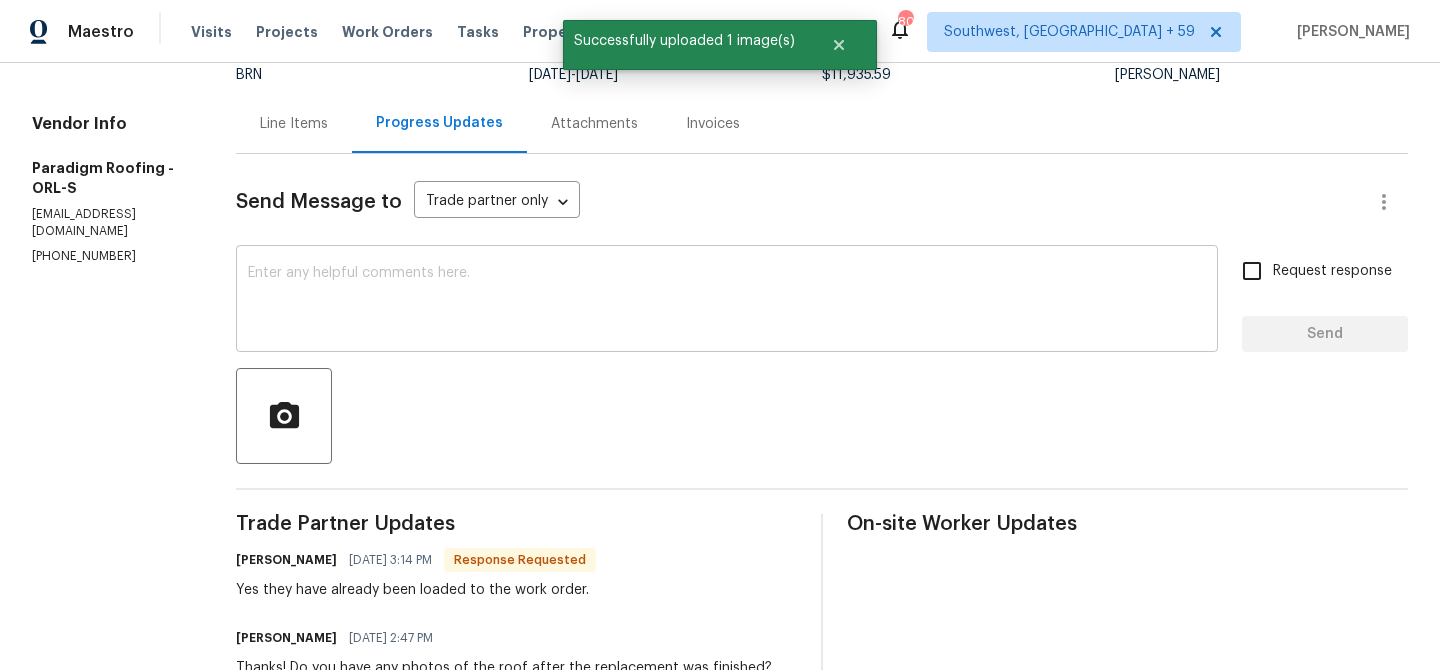 click at bounding box center (727, 301) 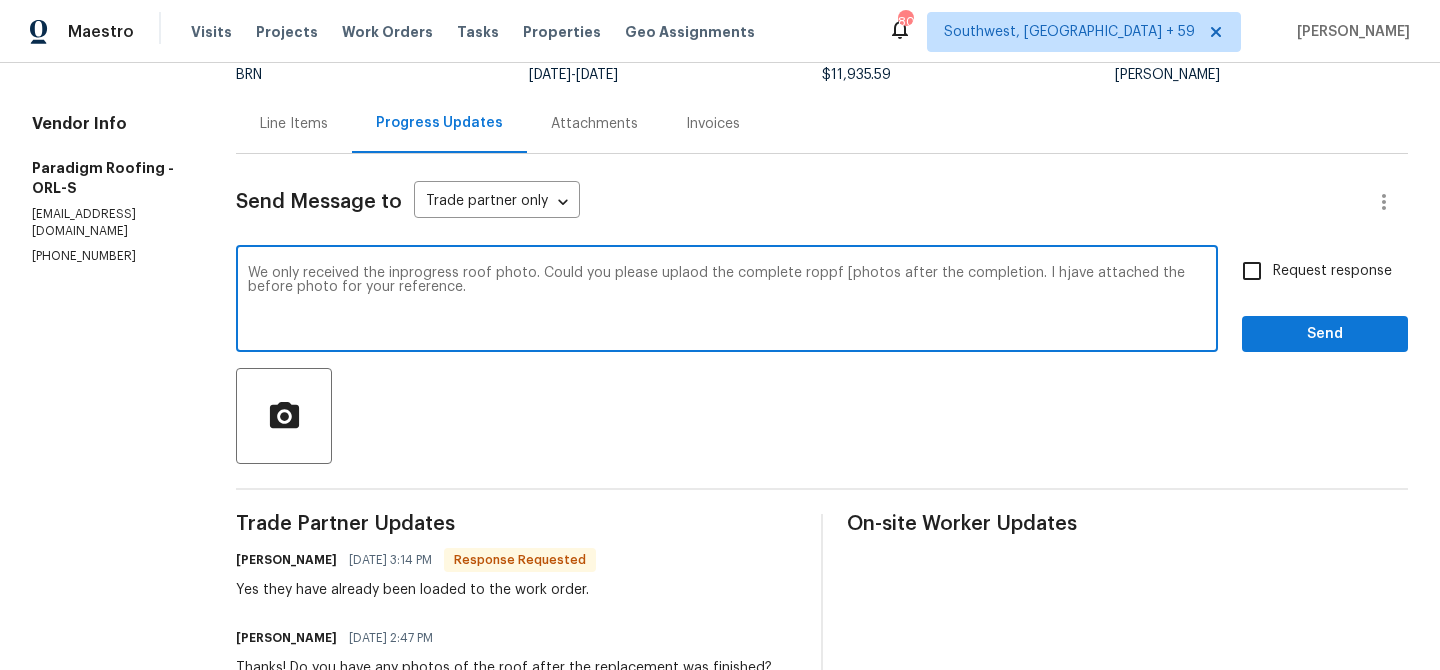 click on "We only received the inprogress roof photo. Could you please uplaod the complete roppf [photos after the completion. I hjave attached the before photo for your reference." at bounding box center (727, 301) 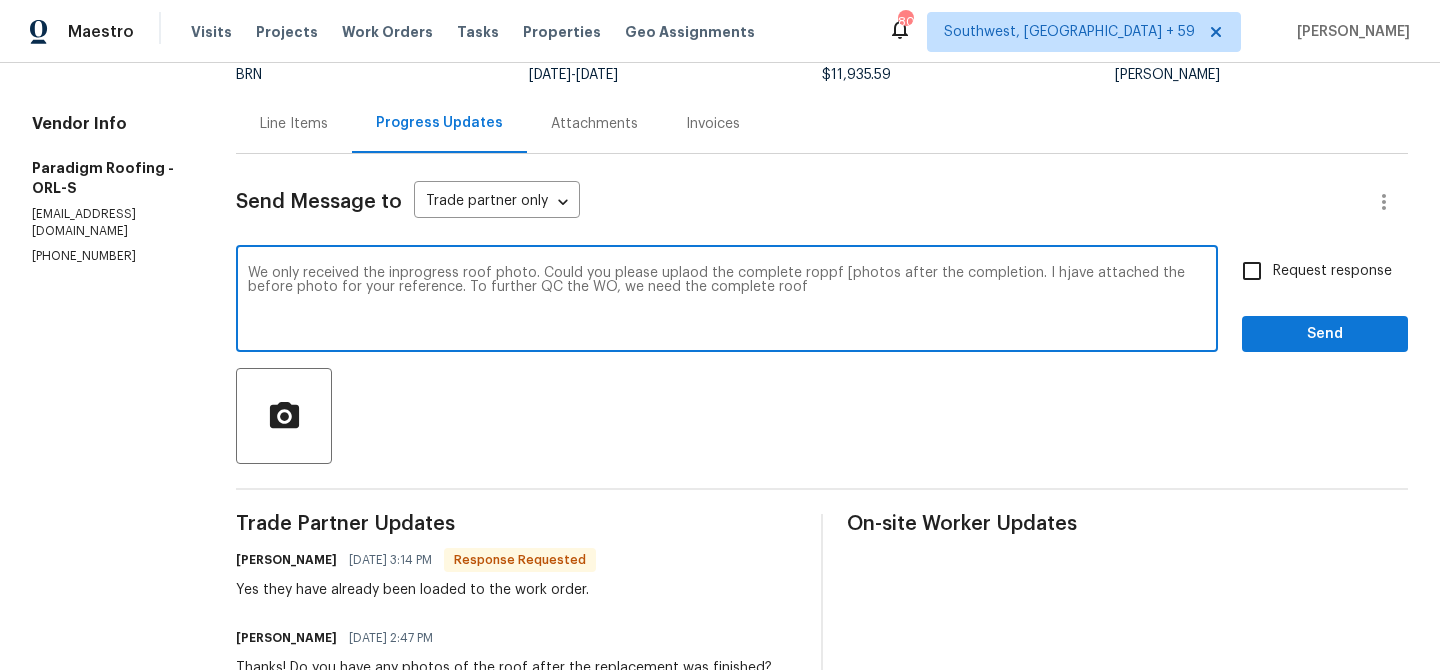 drag, startPoint x: 697, startPoint y: 292, endPoint x: 846, endPoint y: 292, distance: 149 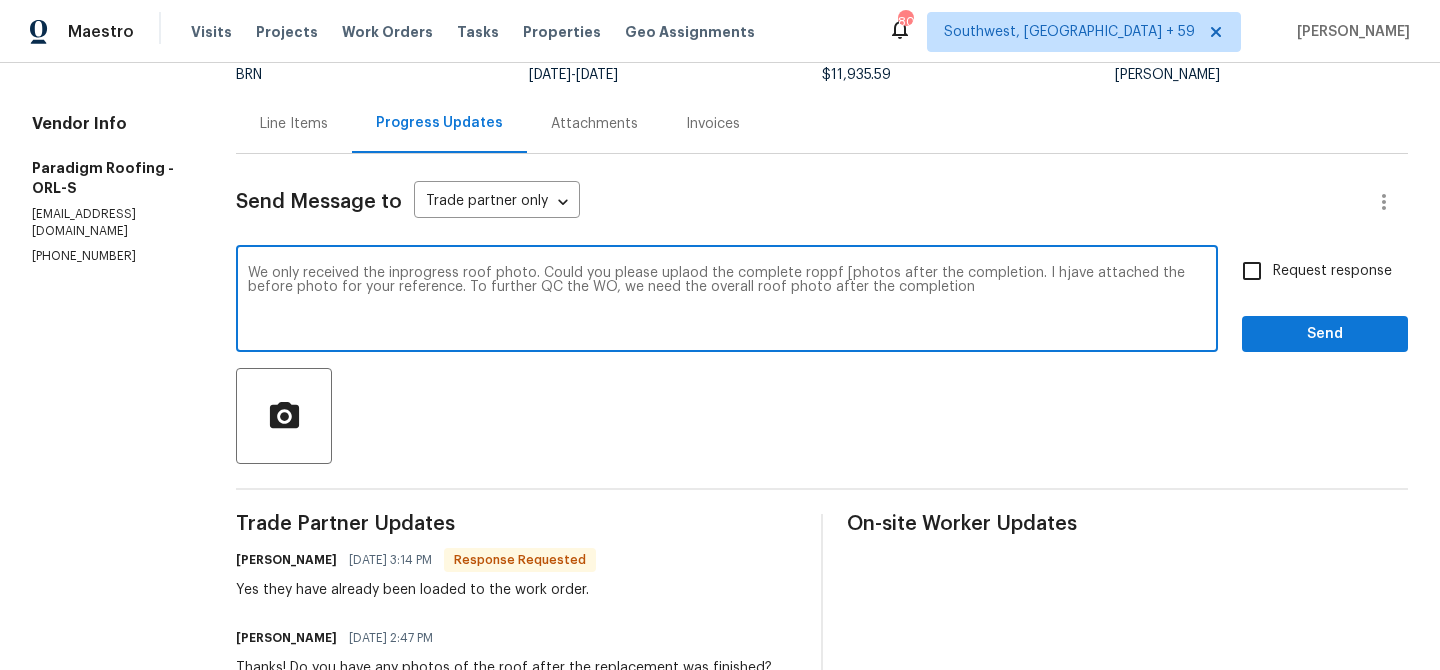 type on "We only received the inprogress roof photo. Could you please uplaod the complete roppf [photos after the completion. I hjave attached the before photo for your reference. To further QC the WO, we need the overall roof photo after the completion" 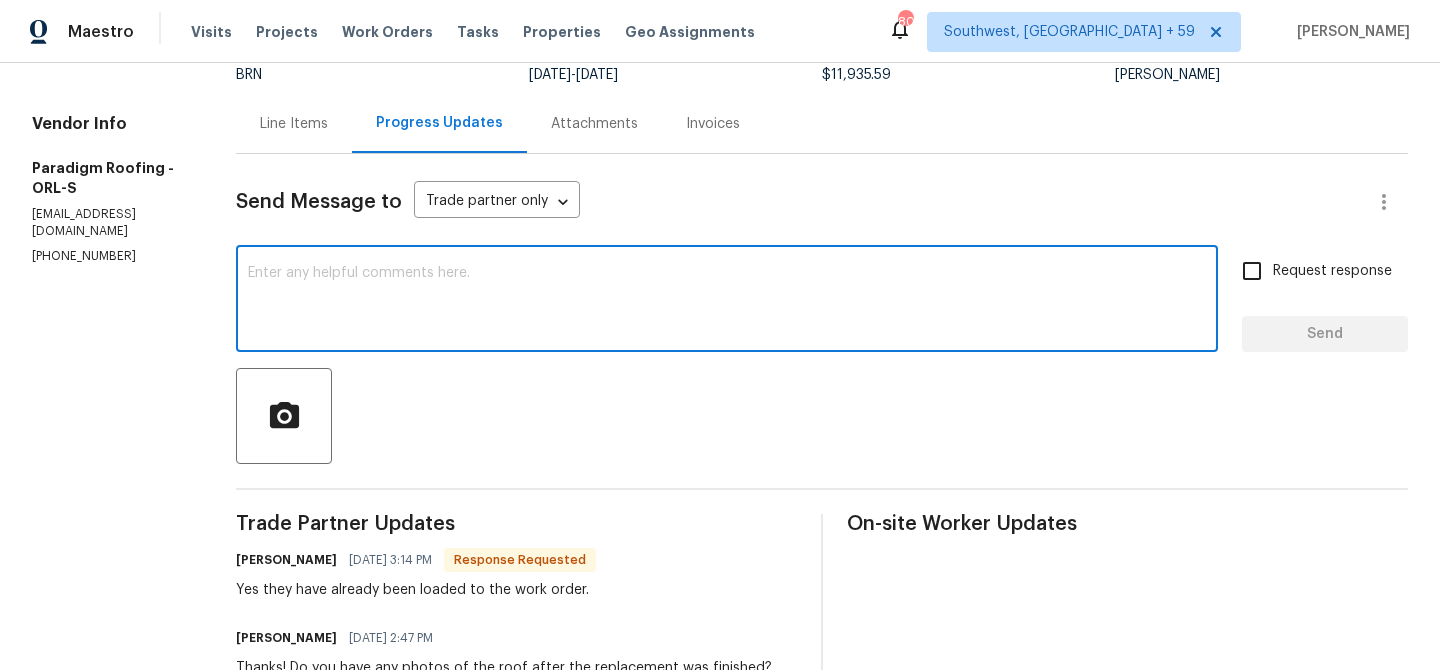 paste on "We have only received an in-progress photo of the roof. Could you please upload the complete set of roof photos taken after the work was completed? I’ve attached the "before" photo for your reference. To properly quality check the work order, we need an overall photo of the completed roof." 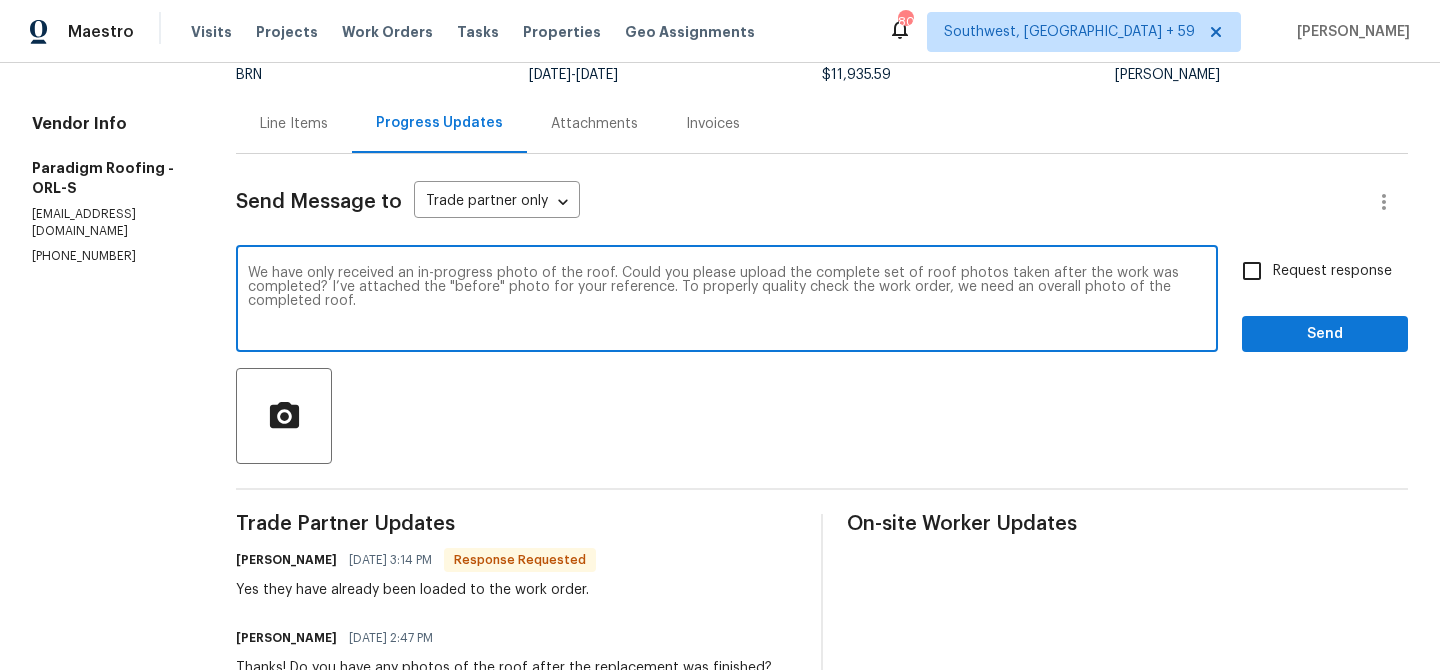 drag, startPoint x: 837, startPoint y: 291, endPoint x: 762, endPoint y: 286, distance: 75.16648 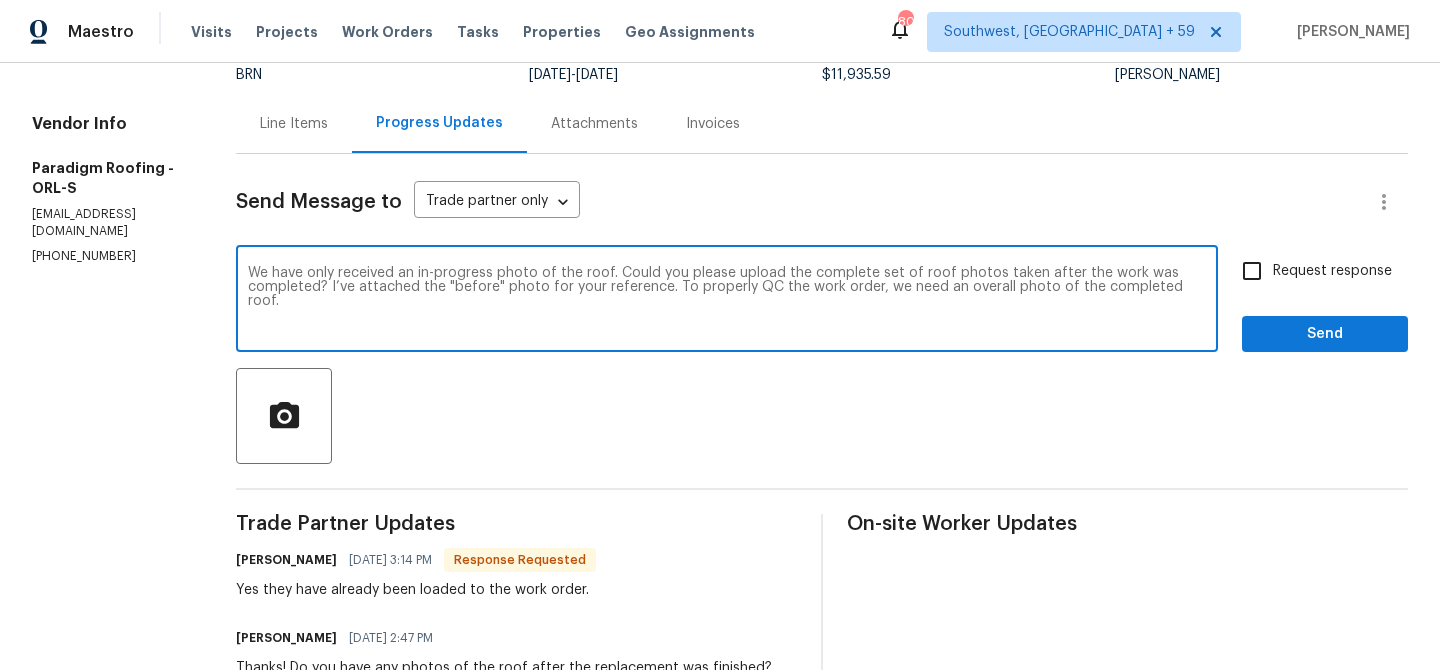 click on "We have only received an in-progress photo of the roof. Could you please upload the complete set of roof photos taken after the work was completed? I’ve attached the "before" photo for your reference. To properly QC the work order, we need an overall photo of the completed roof." at bounding box center (727, 301) 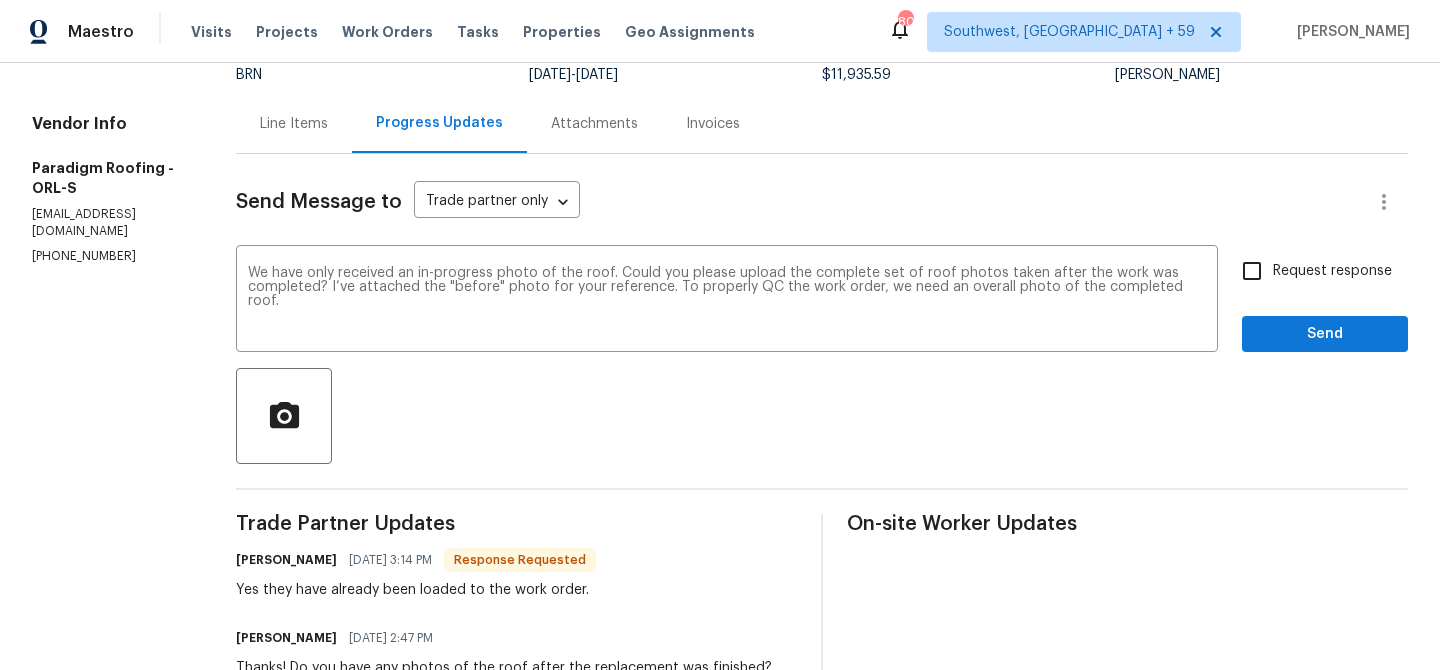 click on "Request response" at bounding box center (1311, 271) 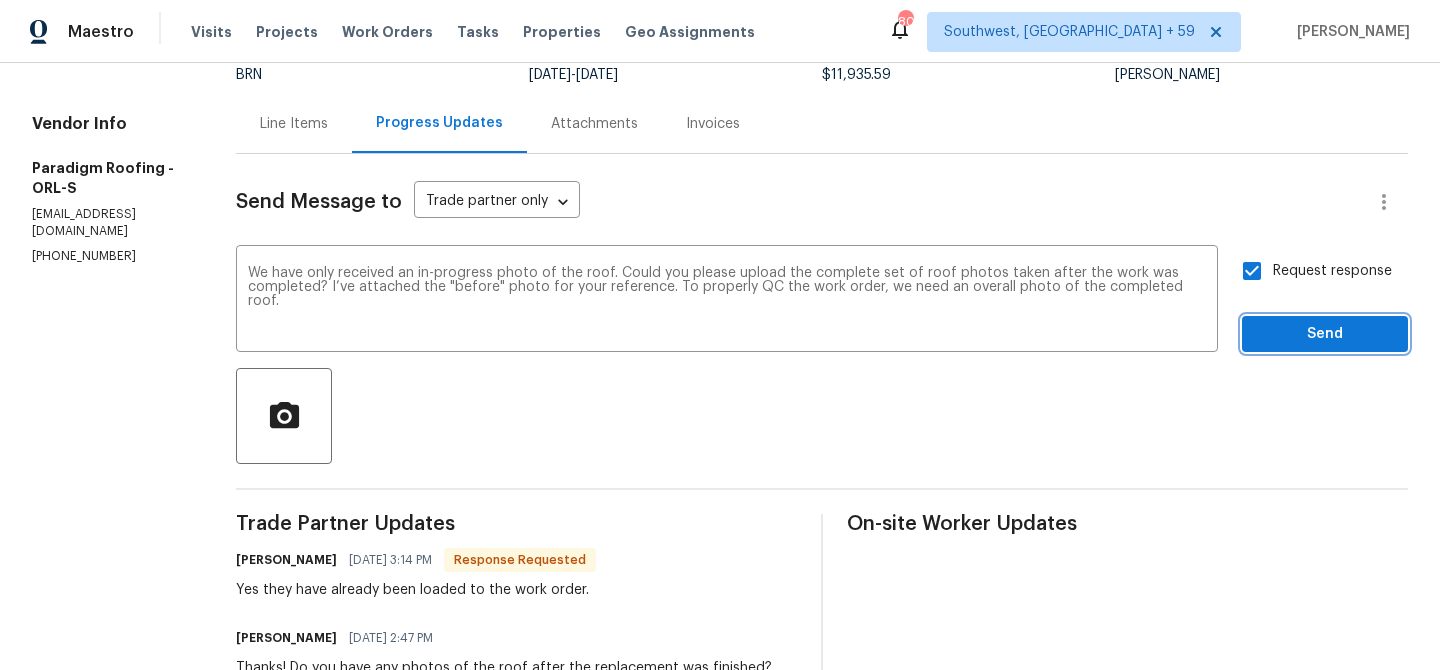 click on "Send" at bounding box center [1325, 334] 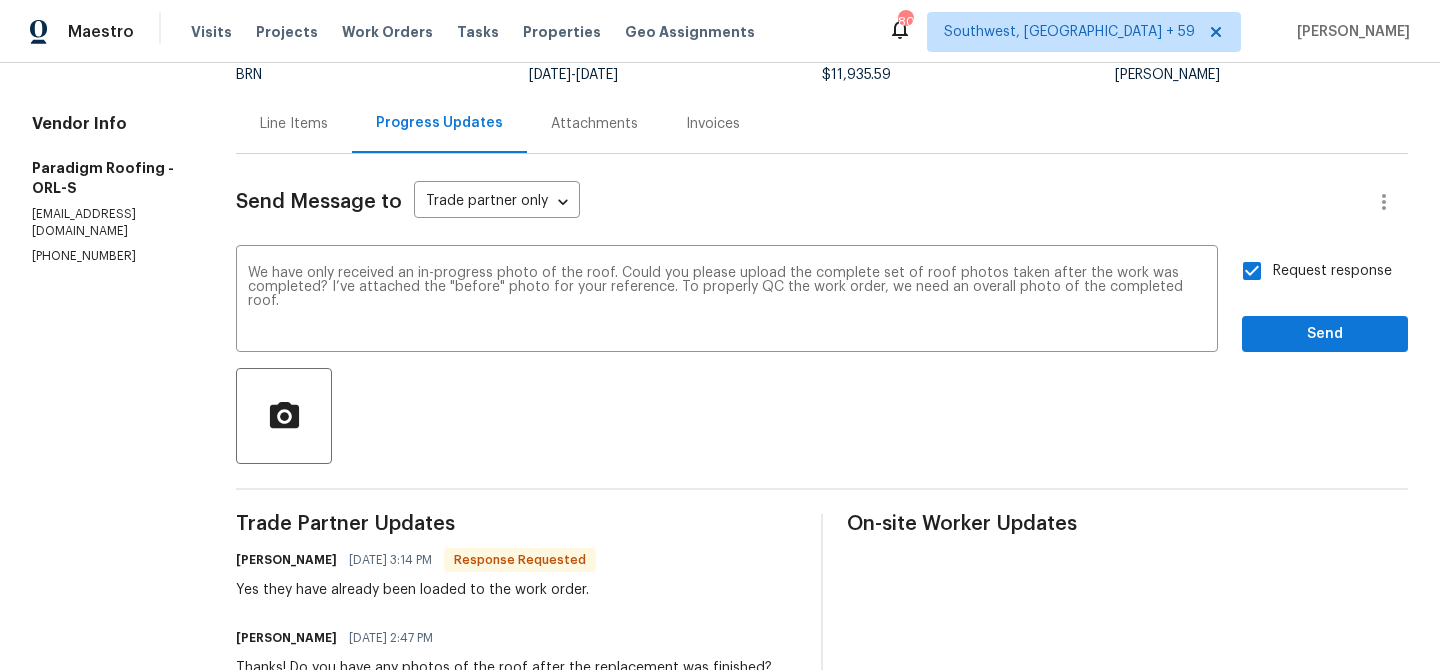 scroll, scrollTop: 77, scrollLeft: 0, axis: vertical 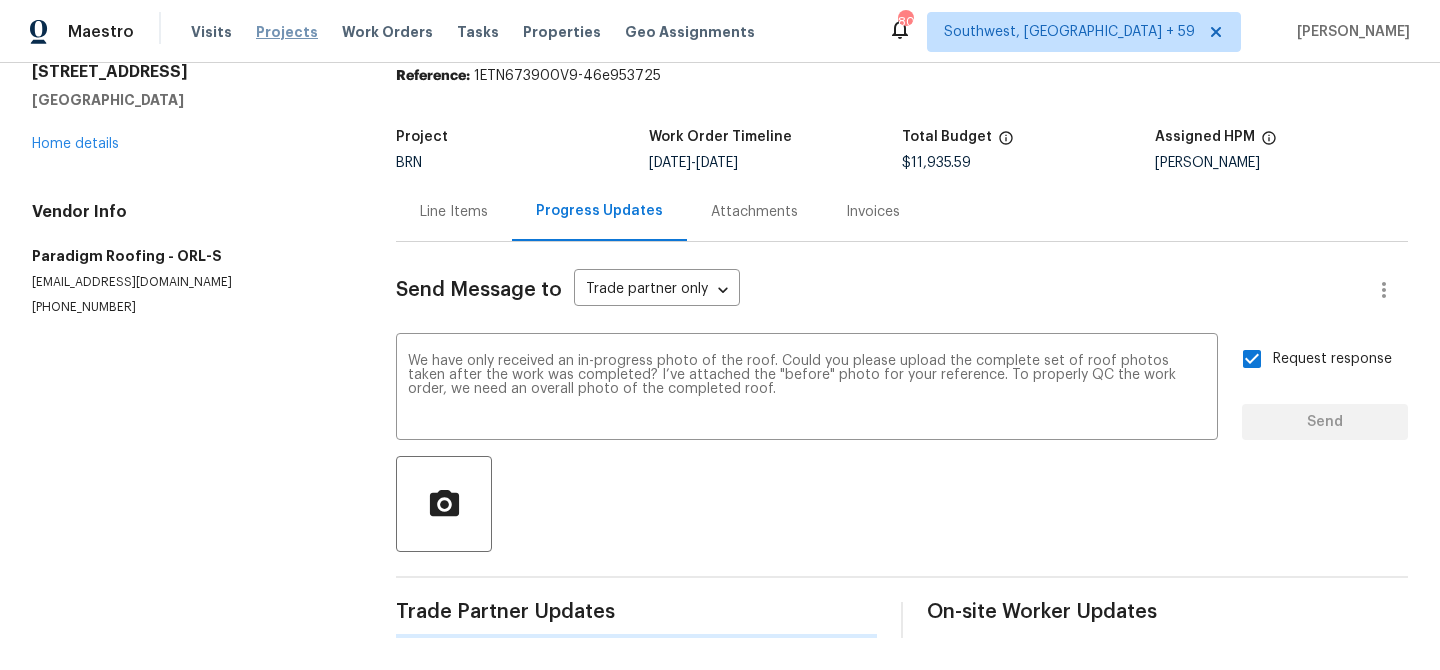 type 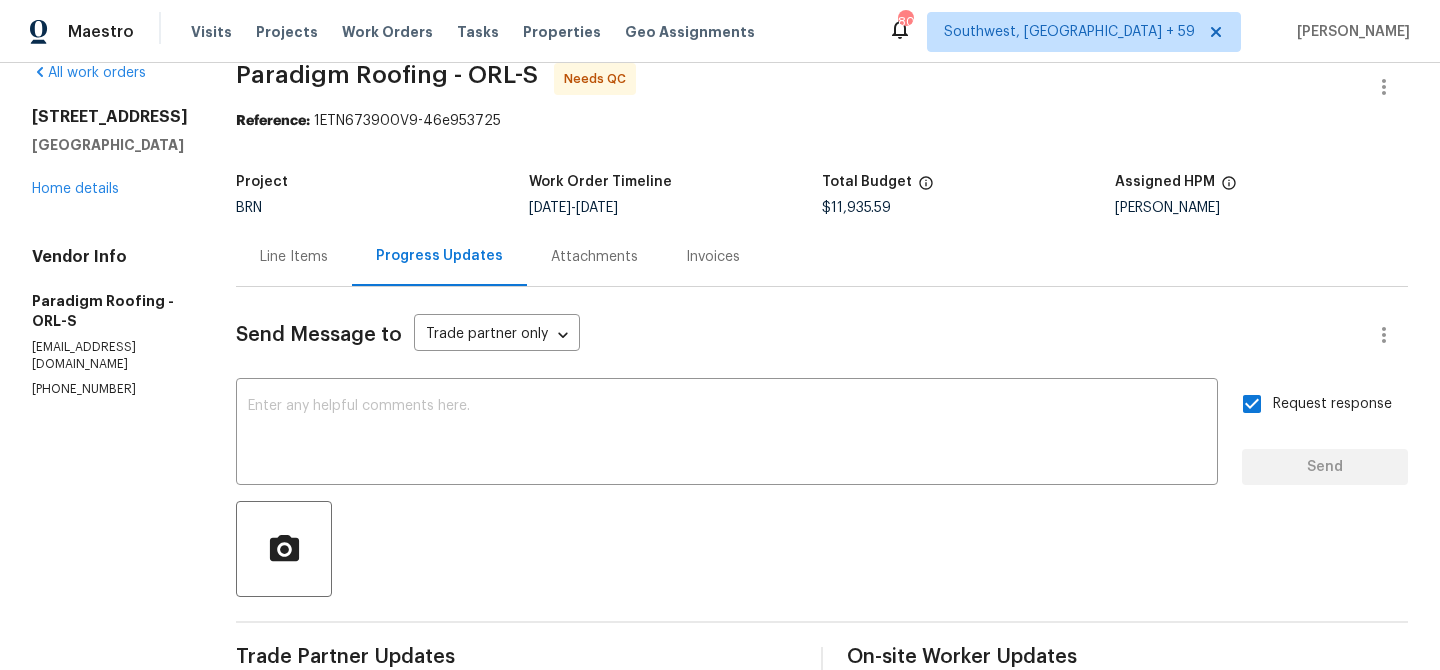 scroll, scrollTop: 0, scrollLeft: 0, axis: both 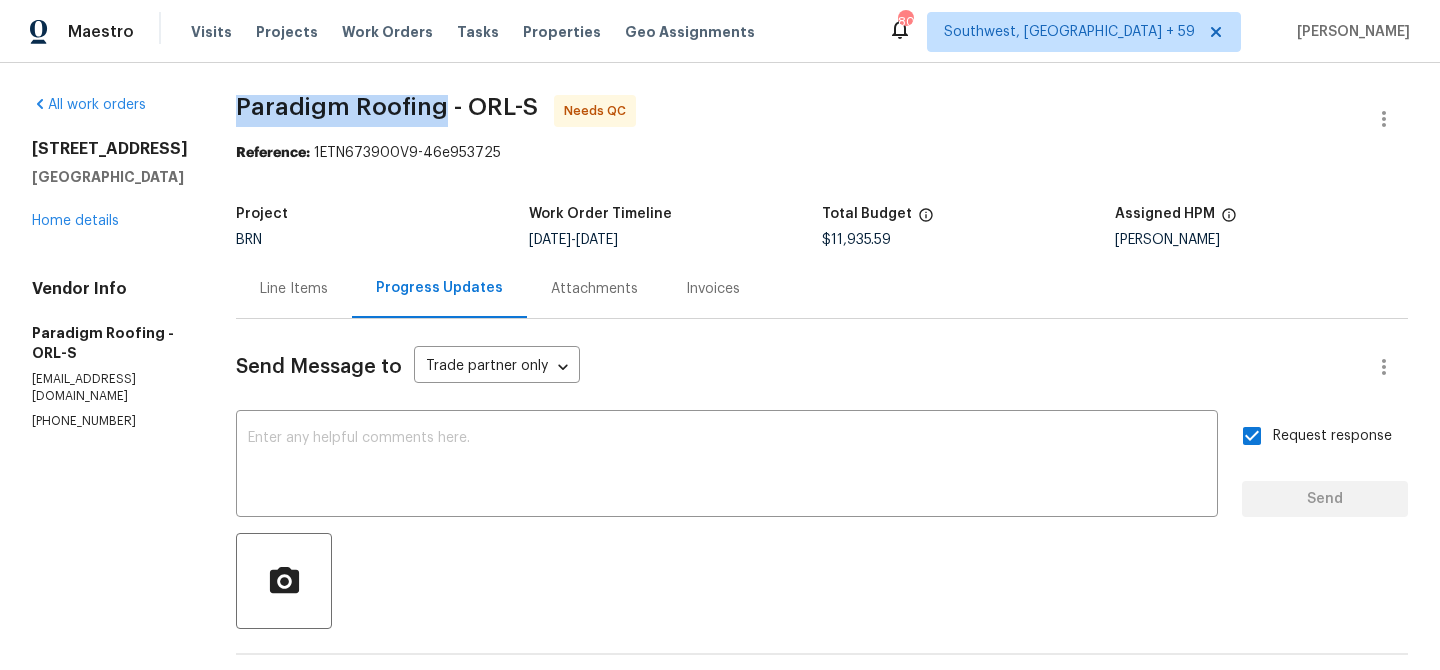drag, startPoint x: 241, startPoint y: 112, endPoint x: 444, endPoint y: 102, distance: 203.24615 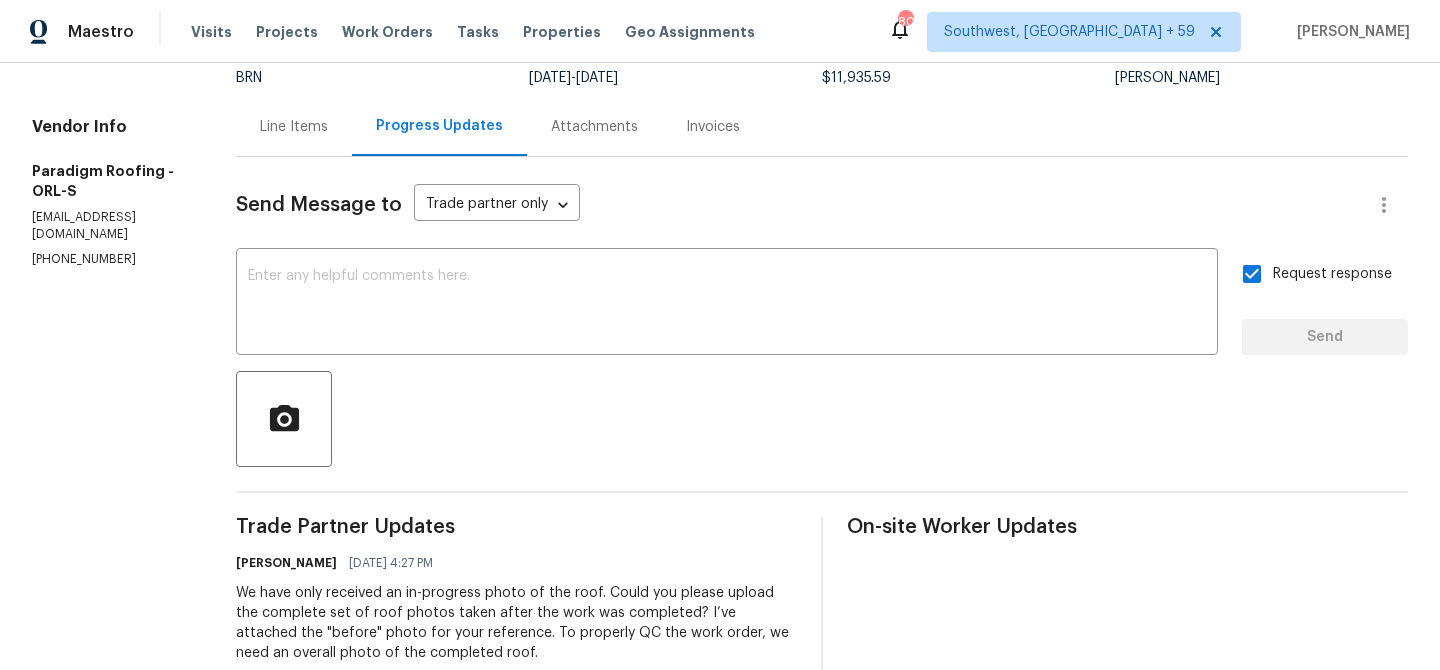 scroll, scrollTop: 178, scrollLeft: 0, axis: vertical 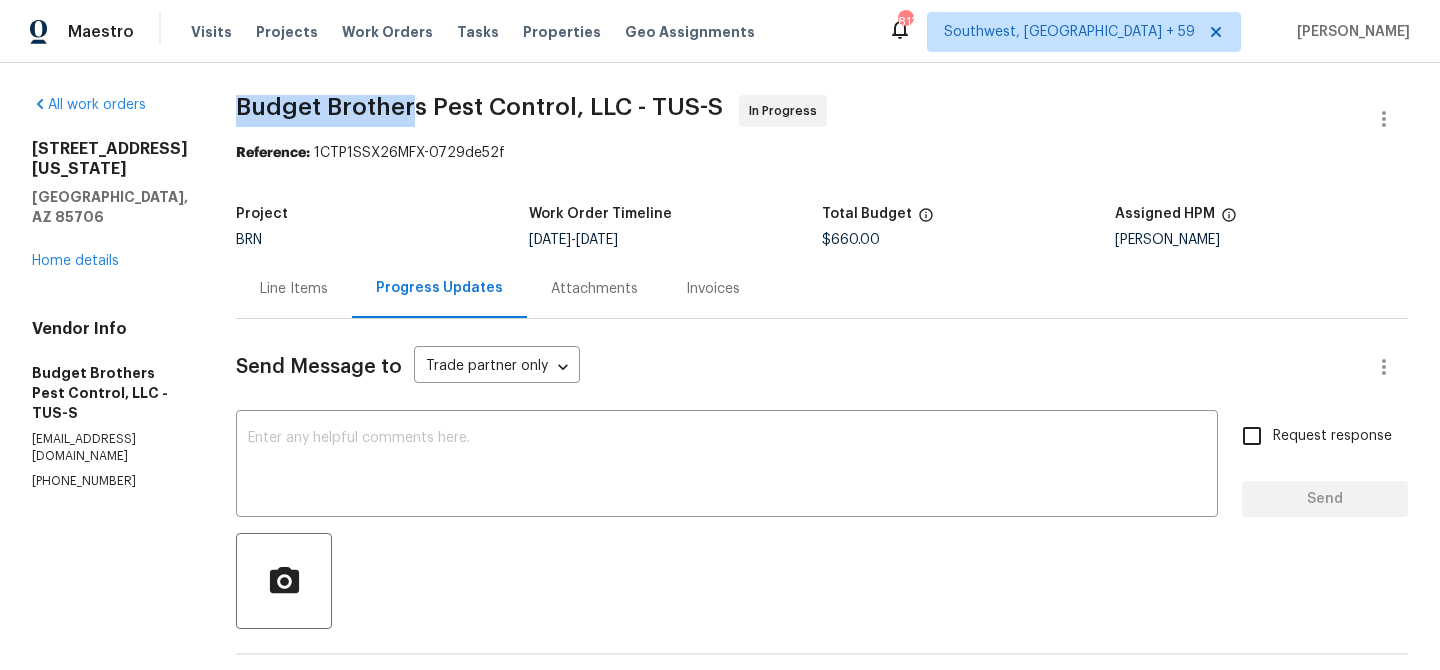 drag, startPoint x: 266, startPoint y: 112, endPoint x: 461, endPoint y: 110, distance: 195.01025 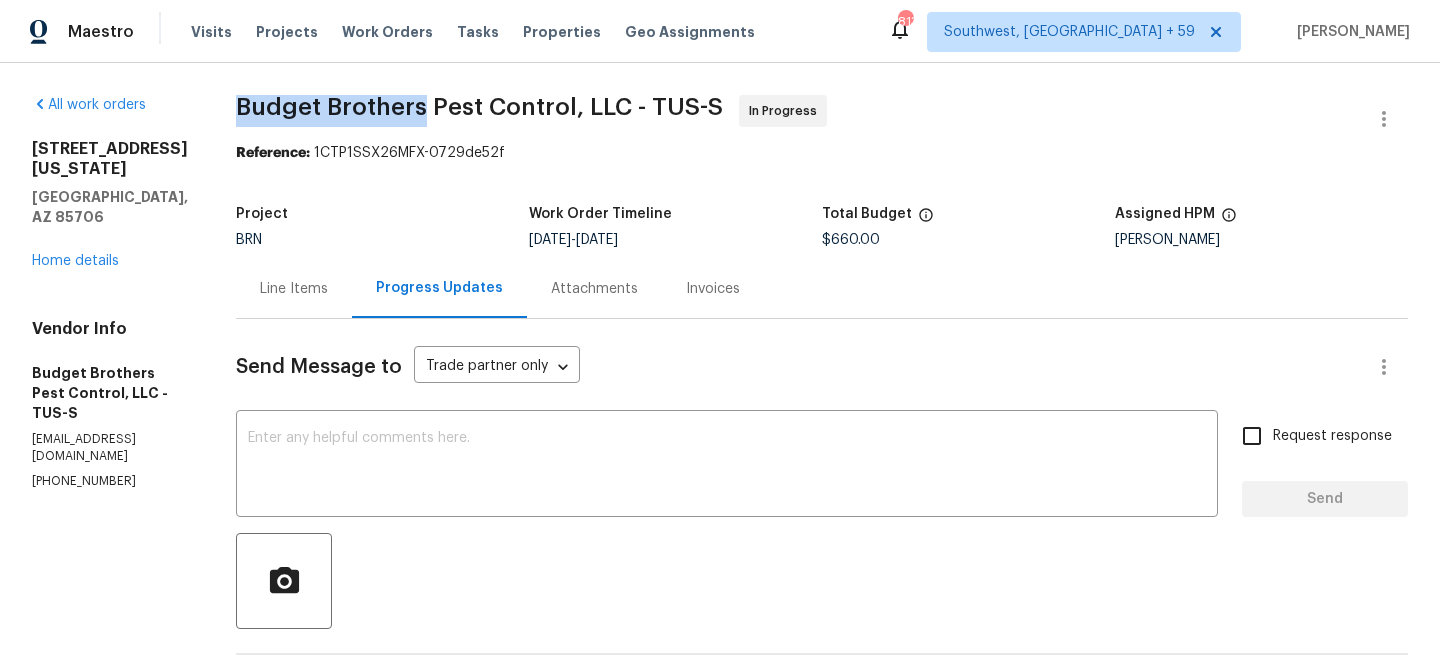 copy on "Budget Brothers" 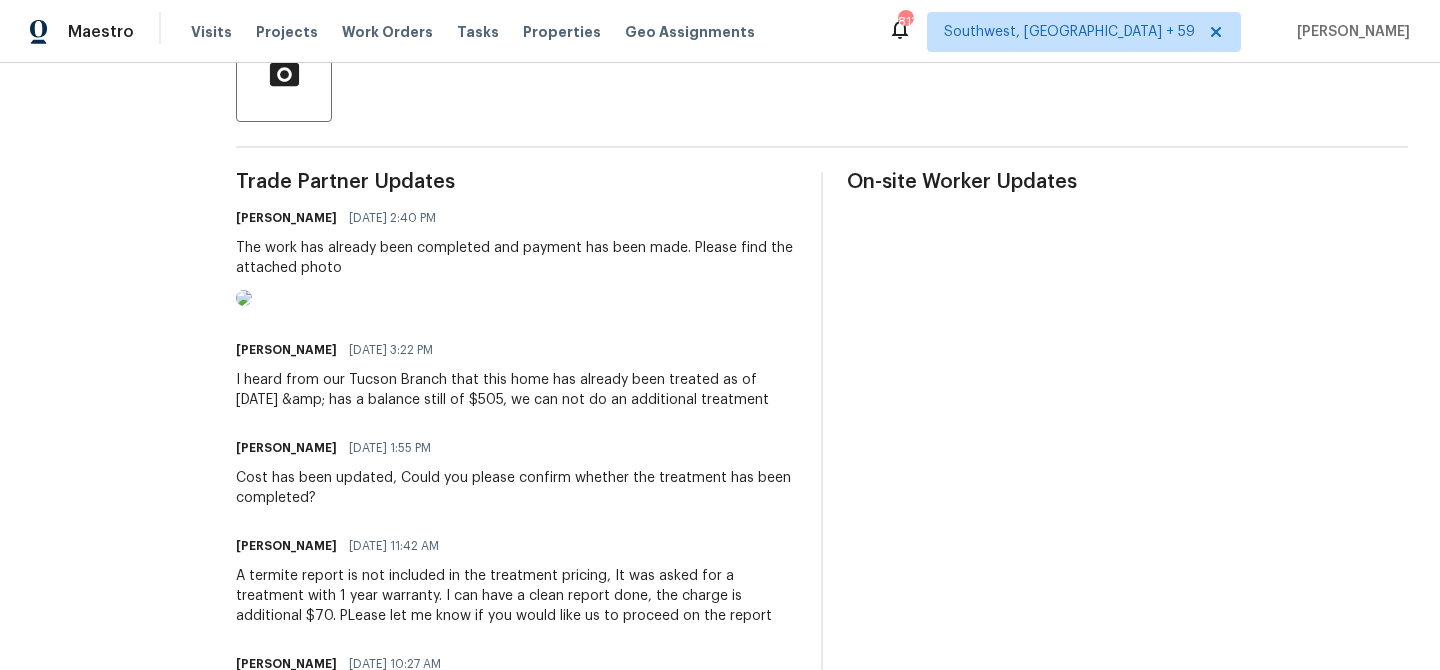 scroll, scrollTop: 533, scrollLeft: 0, axis: vertical 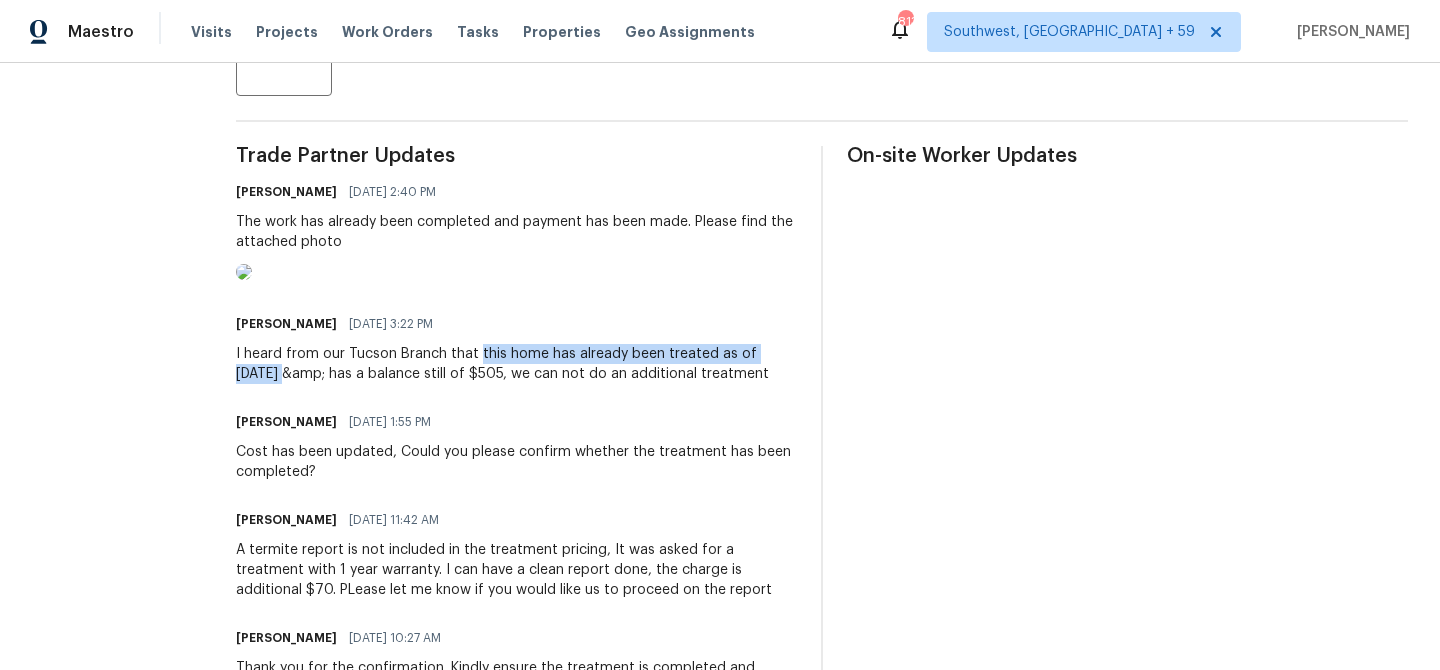 drag, startPoint x: 519, startPoint y: 438, endPoint x: 299, endPoint y: 462, distance: 221.30522 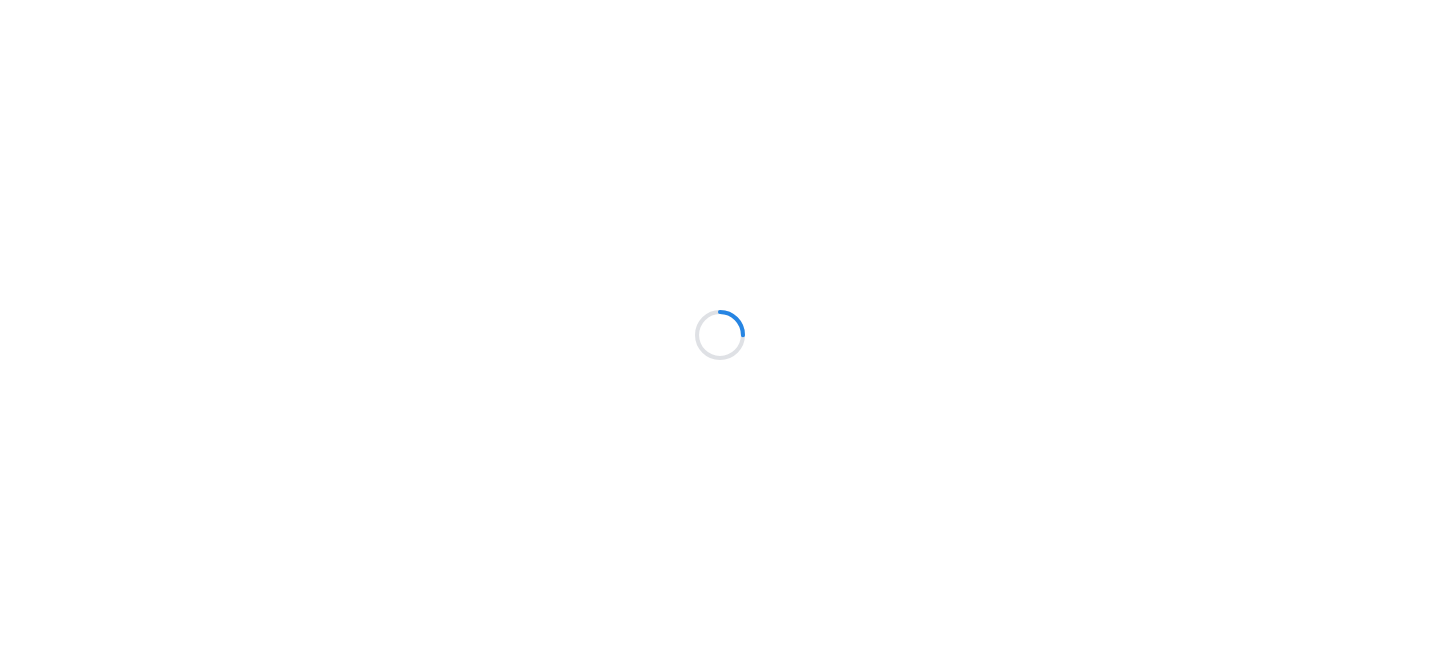 scroll, scrollTop: 0, scrollLeft: 0, axis: both 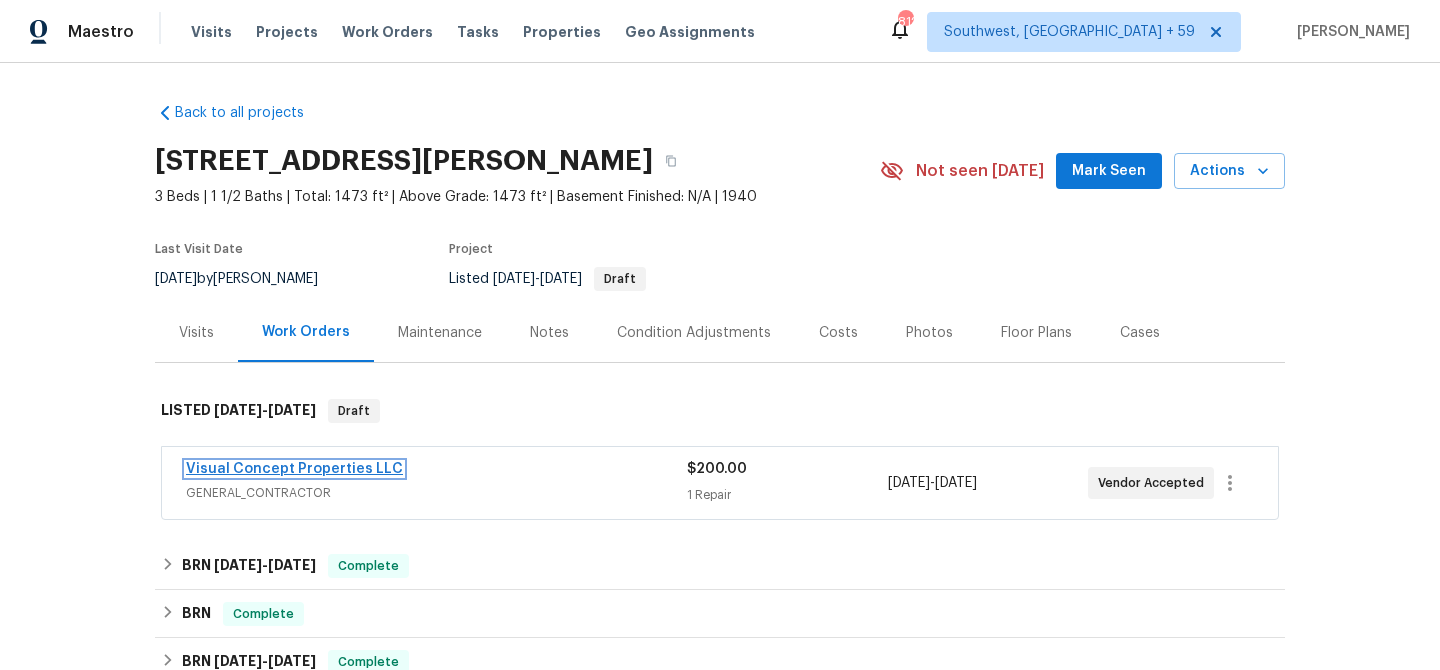 click on "Visual Concept Properties LLC" at bounding box center [294, 469] 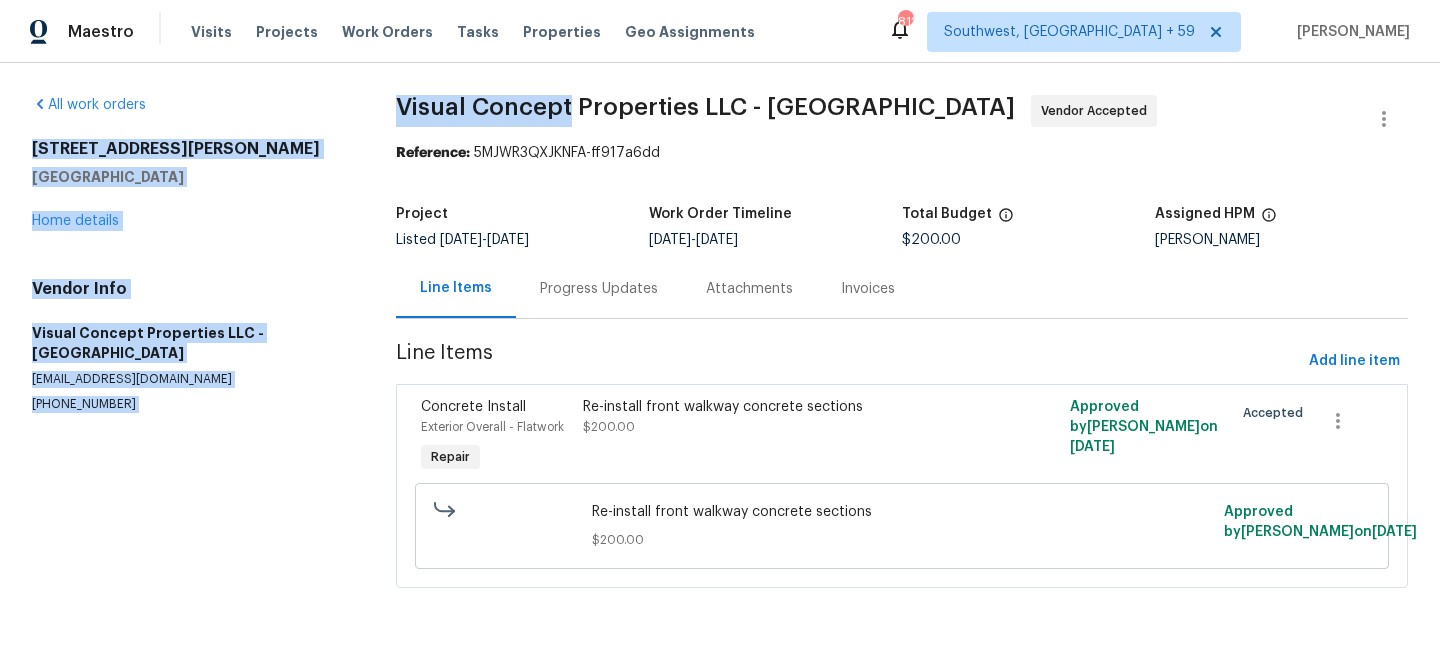 drag, startPoint x: 369, startPoint y: 111, endPoint x: 569, endPoint y: 113, distance: 200.01 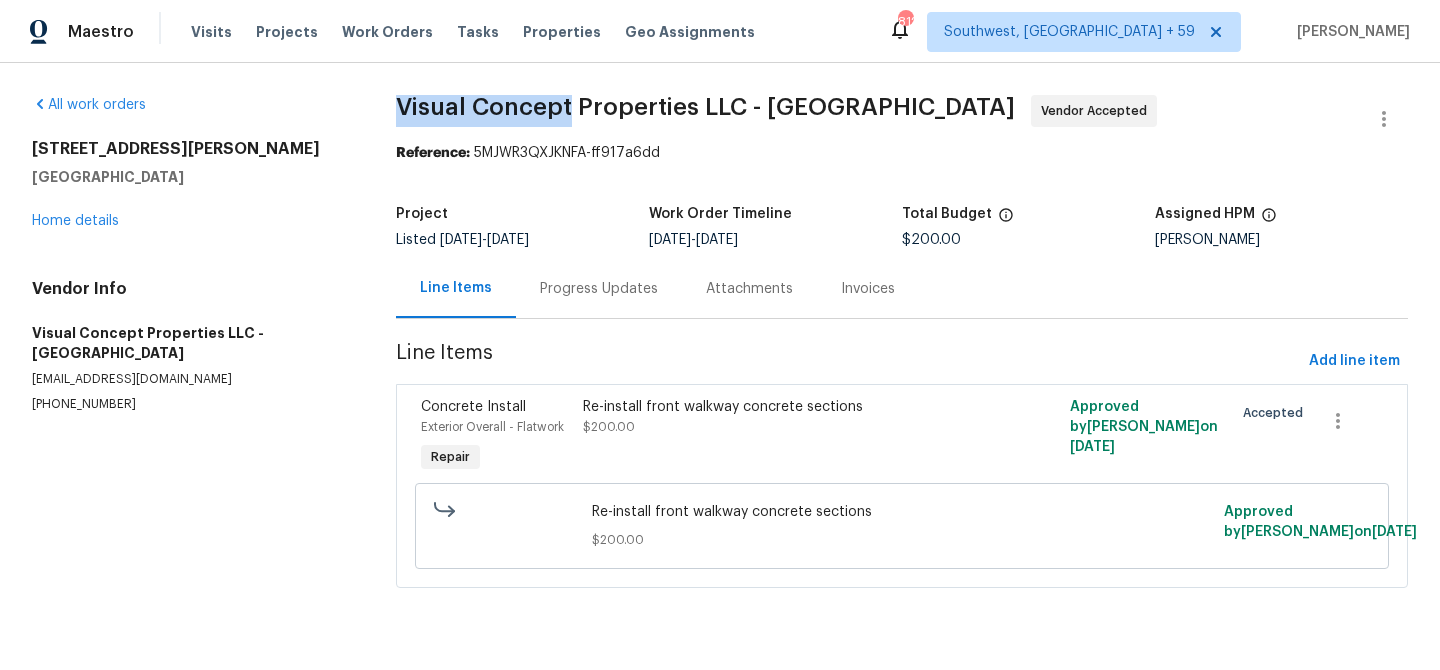 drag, startPoint x: 569, startPoint y: 107, endPoint x: 396, endPoint y: 106, distance: 173.00288 